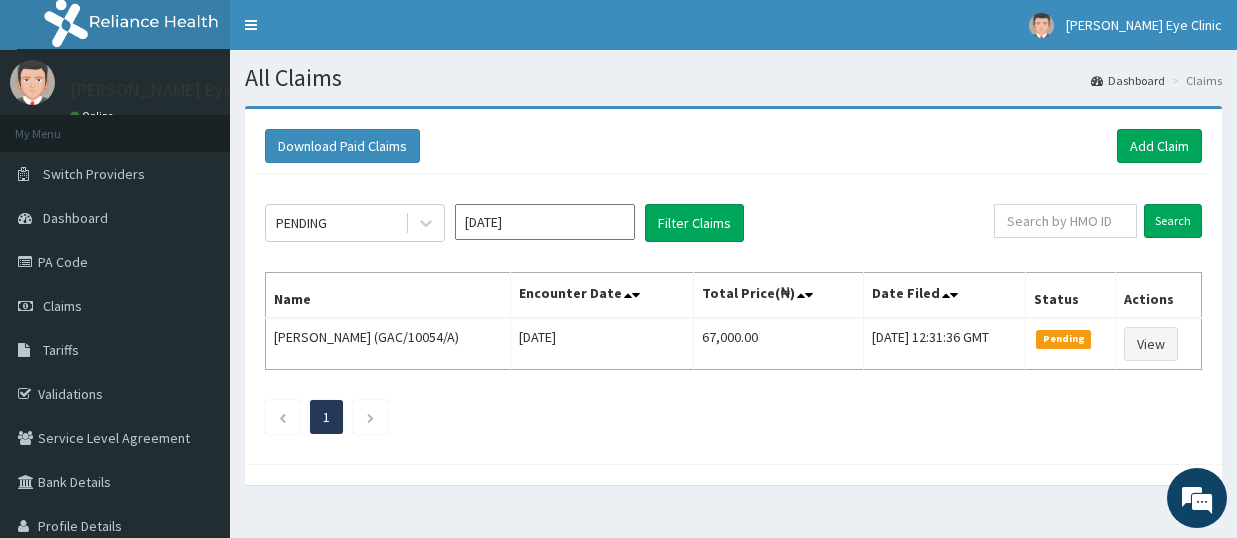 scroll, scrollTop: 0, scrollLeft: 0, axis: both 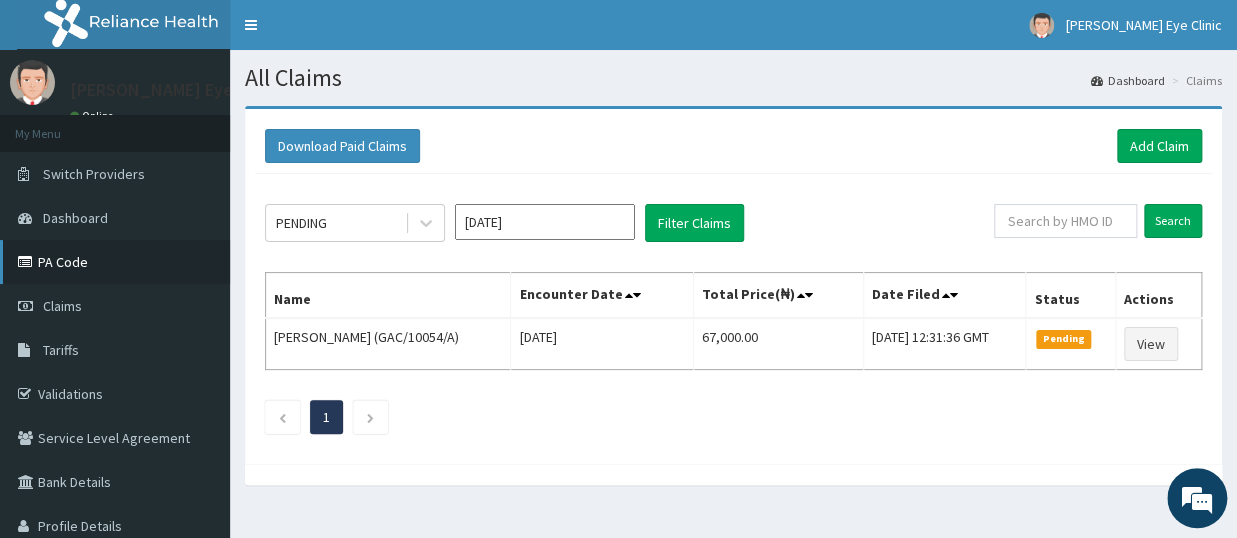 click on "PA Code" at bounding box center (115, 262) 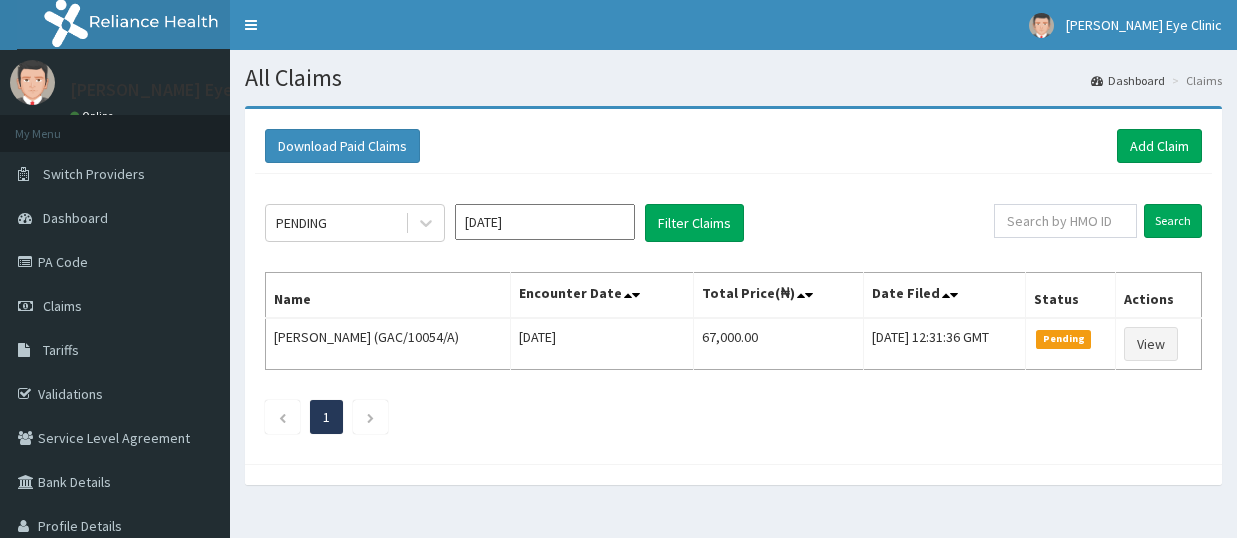 scroll, scrollTop: 0, scrollLeft: 0, axis: both 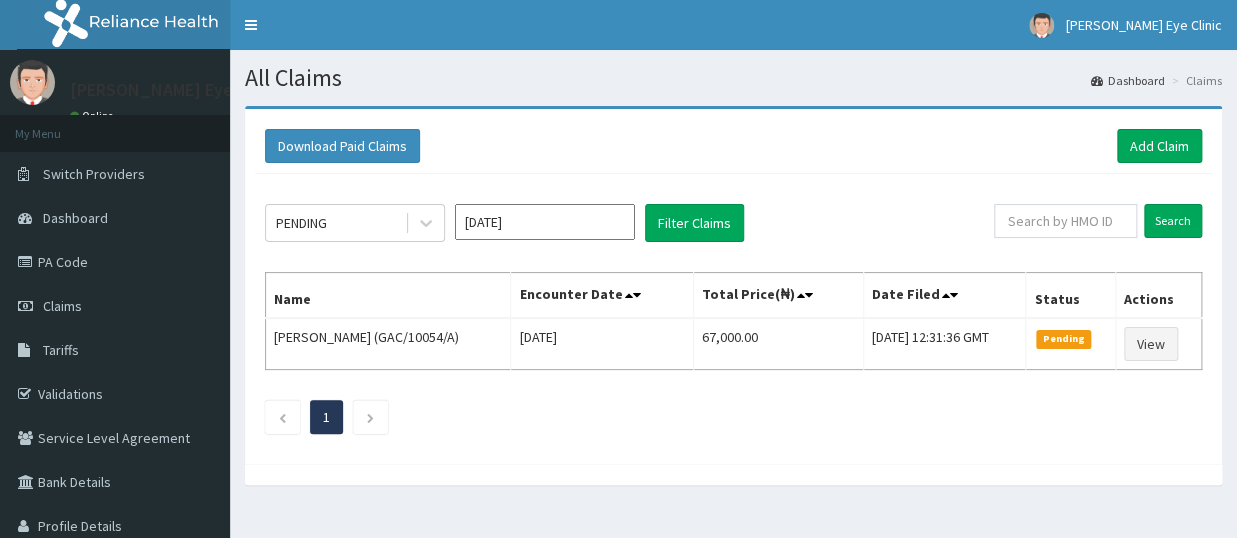 click on "Jul 2025" at bounding box center [545, 222] 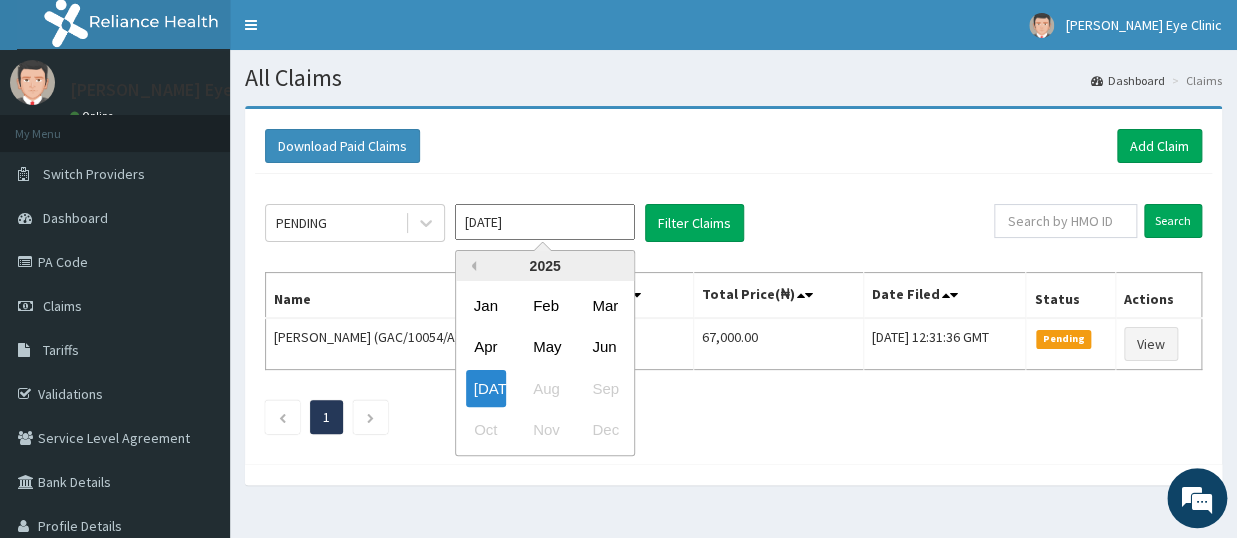 click on "Previous Year" at bounding box center (471, 266) 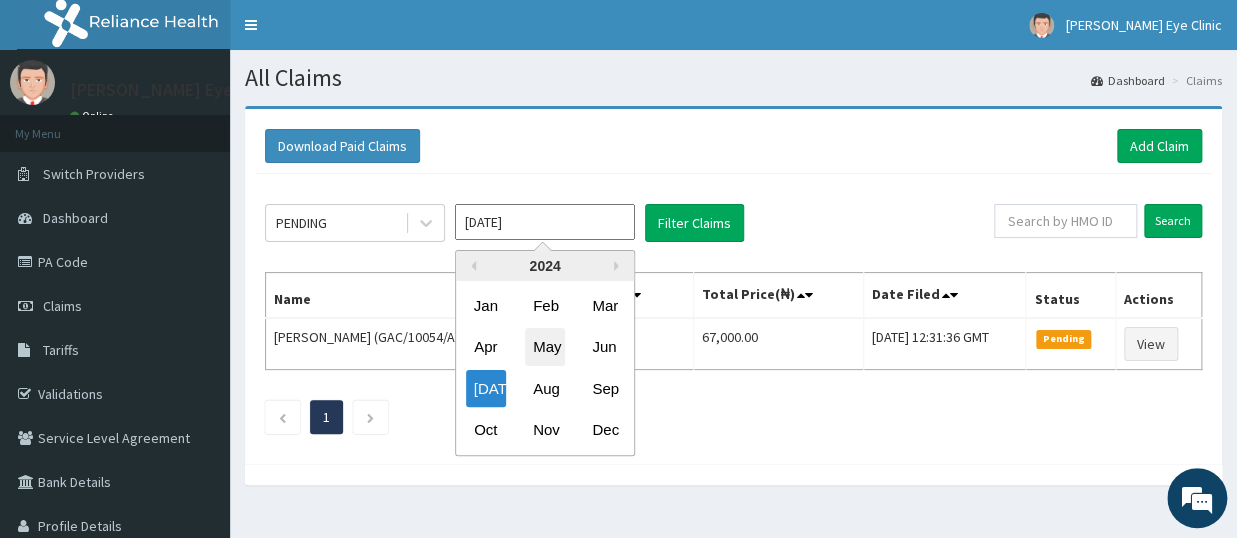 click on "May" at bounding box center (545, 347) 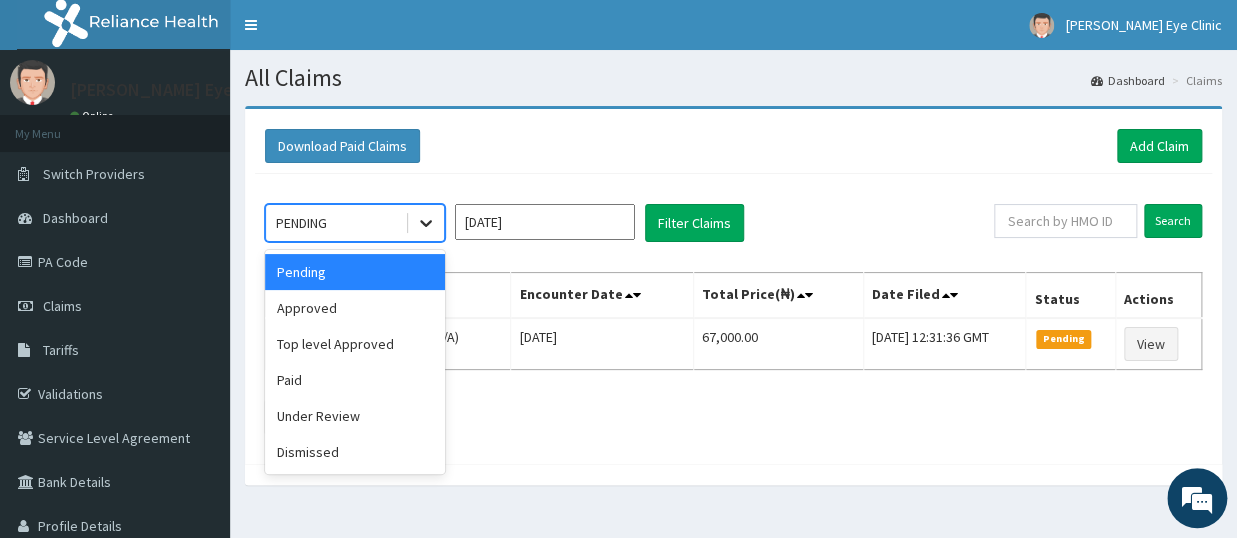 click 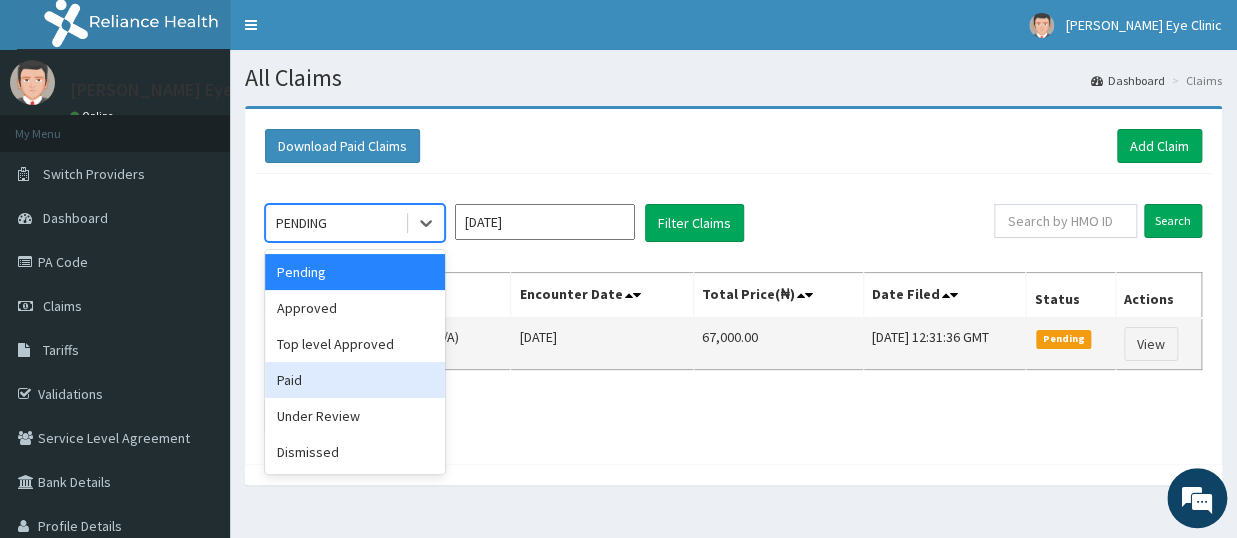 drag, startPoint x: 321, startPoint y: 380, endPoint x: 407, endPoint y: 339, distance: 95.27329 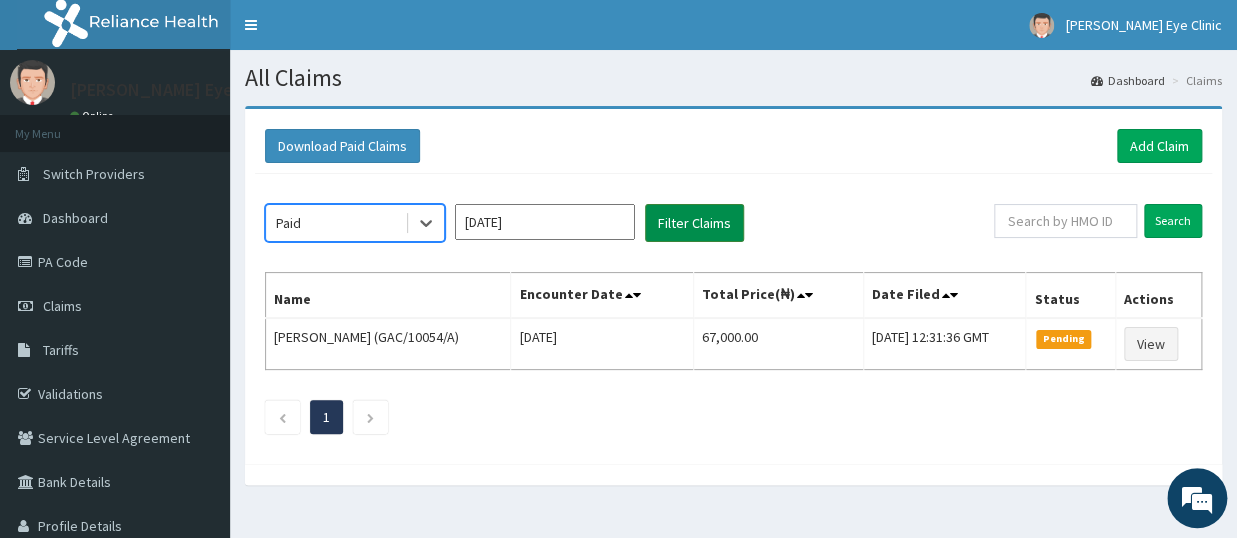 click on "Filter Claims" at bounding box center [694, 223] 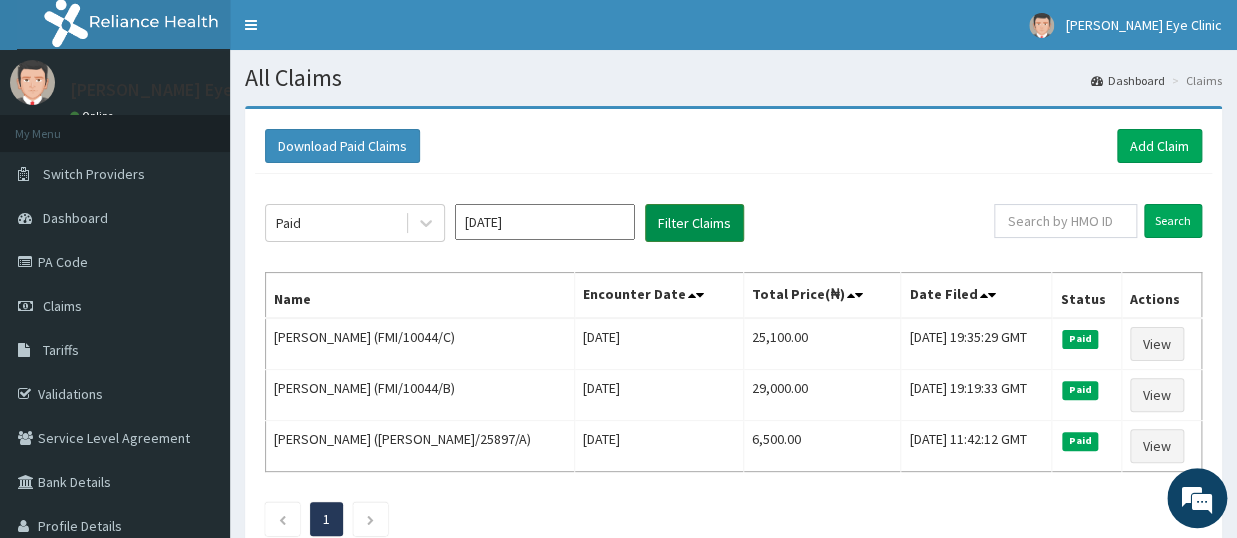 scroll, scrollTop: 0, scrollLeft: 0, axis: both 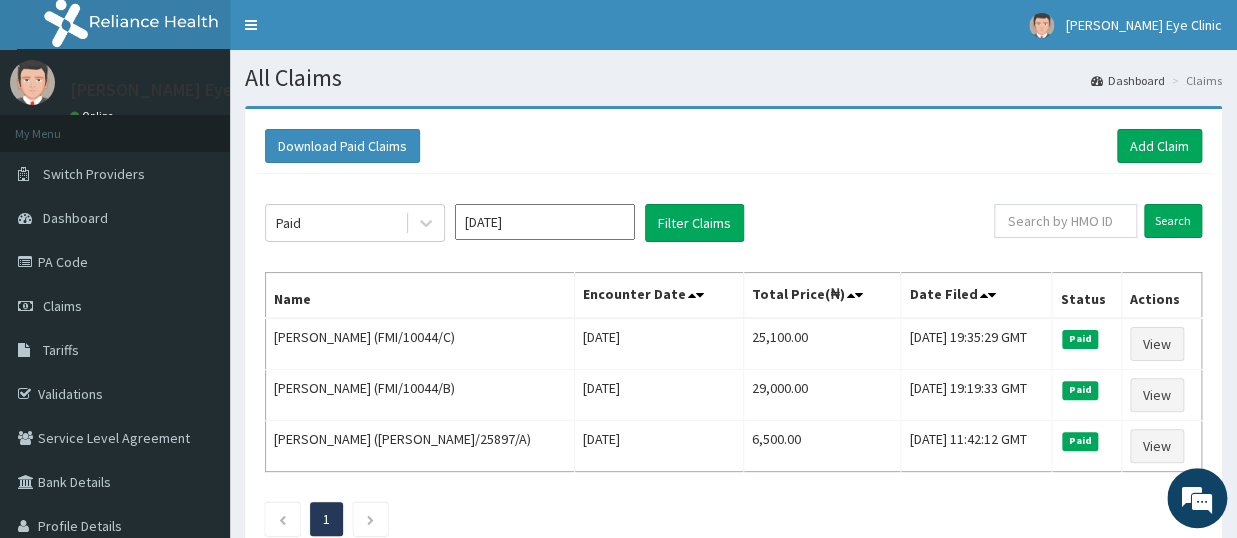 click on "May 2024" at bounding box center (545, 222) 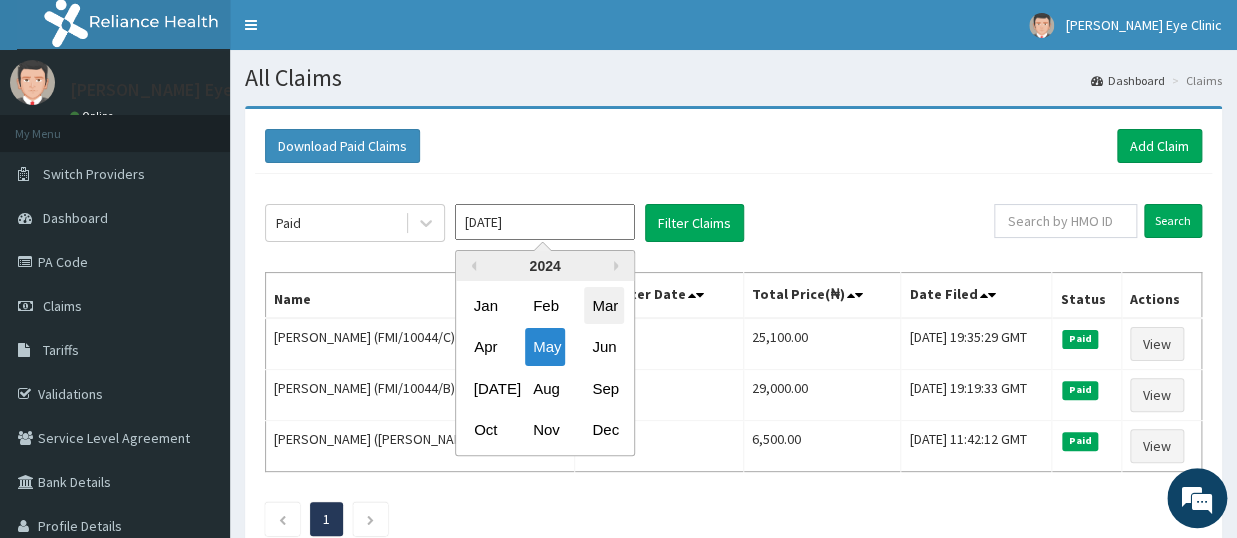 click on "Mar" at bounding box center (604, 305) 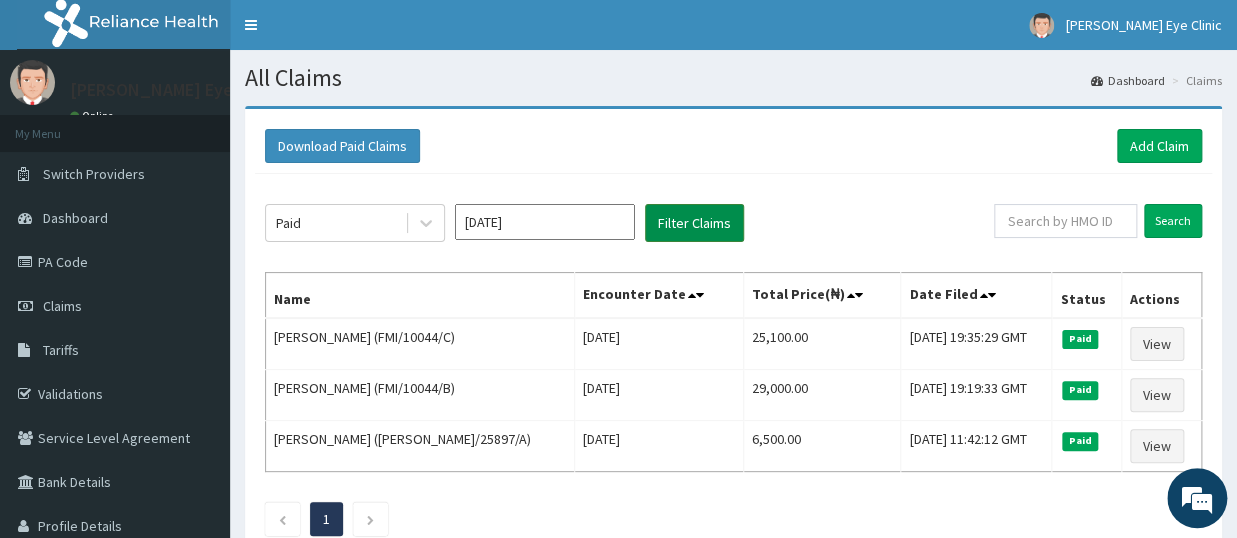 click on "Filter Claims" at bounding box center [694, 223] 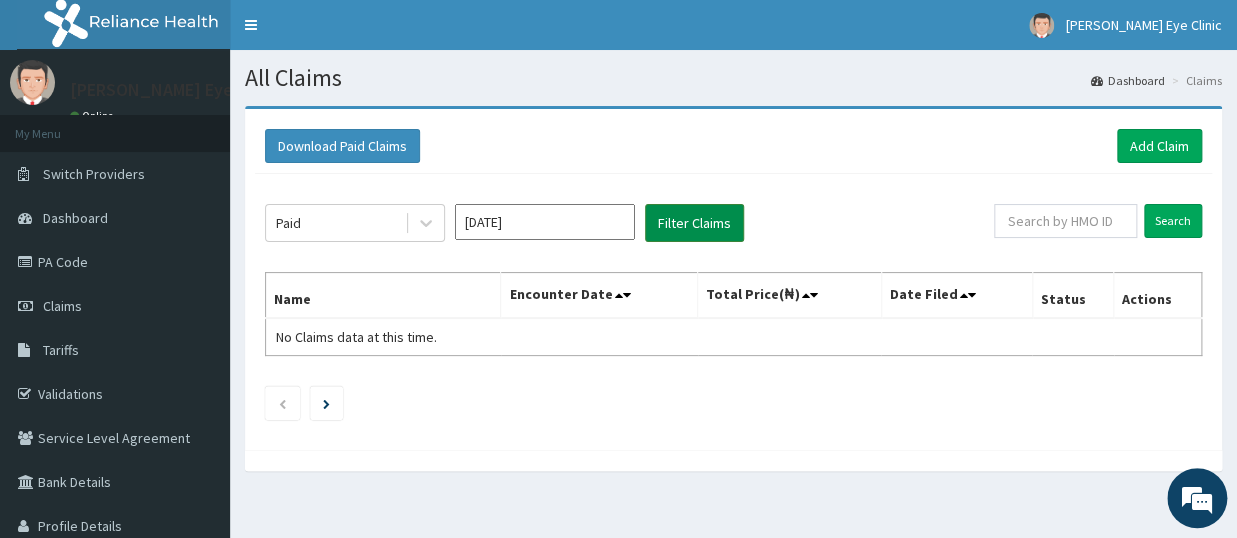 click on "Filter Claims" at bounding box center [694, 223] 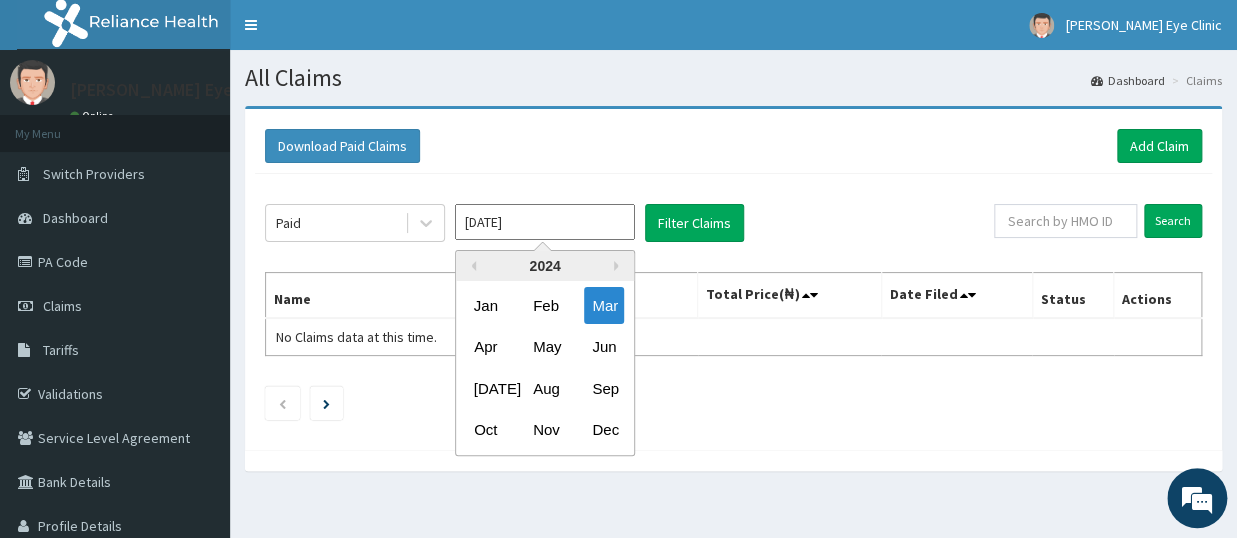 click on "Mar 2024" at bounding box center [545, 222] 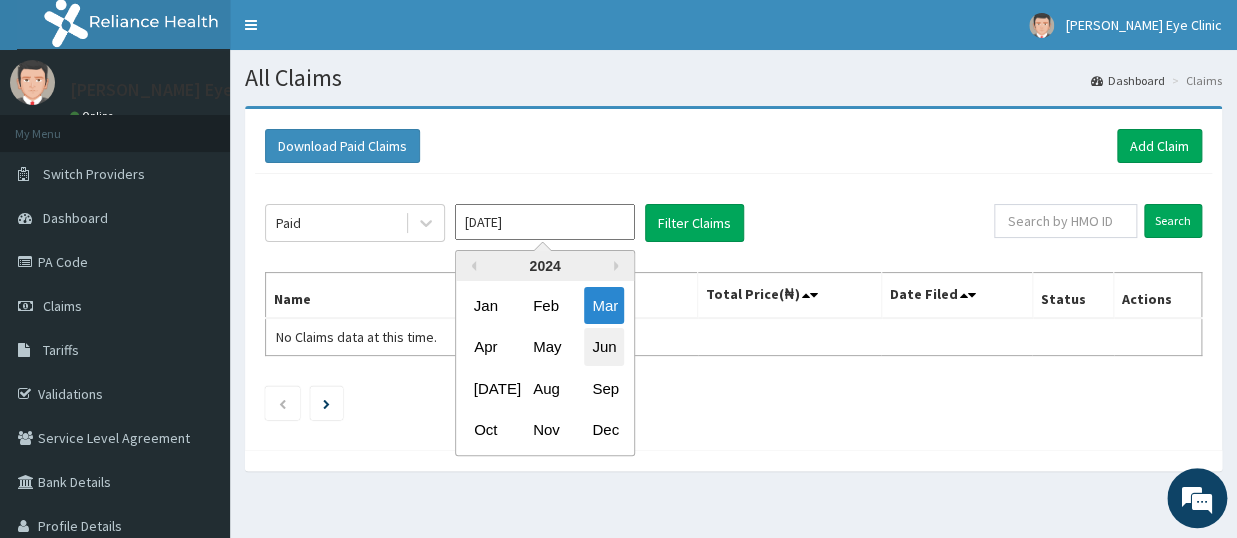 click on "Jun" at bounding box center [604, 347] 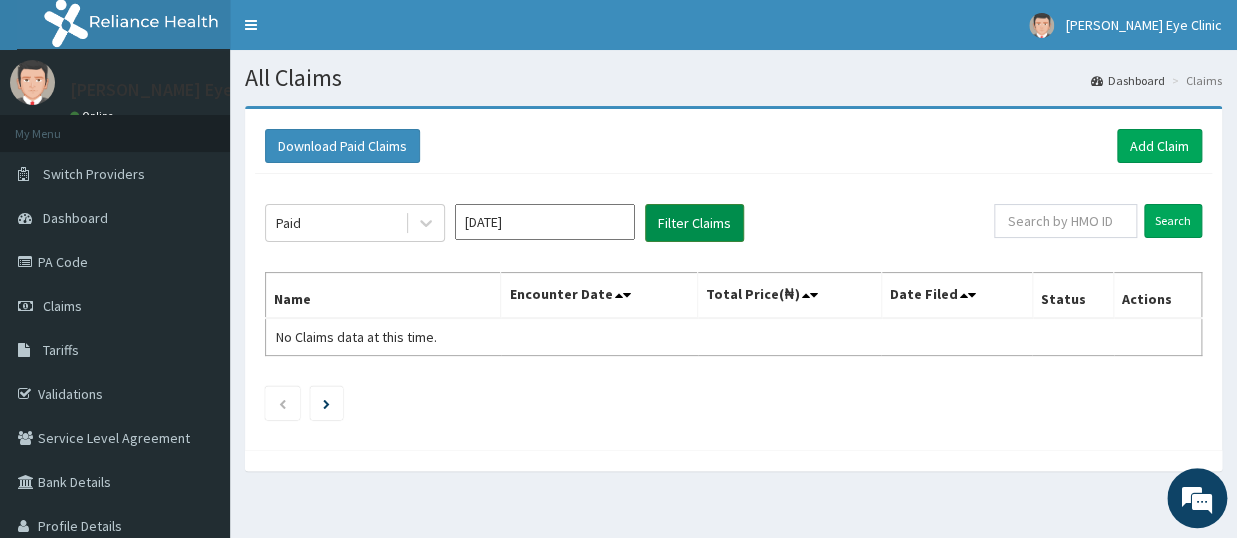 click on "Filter Claims" at bounding box center (694, 223) 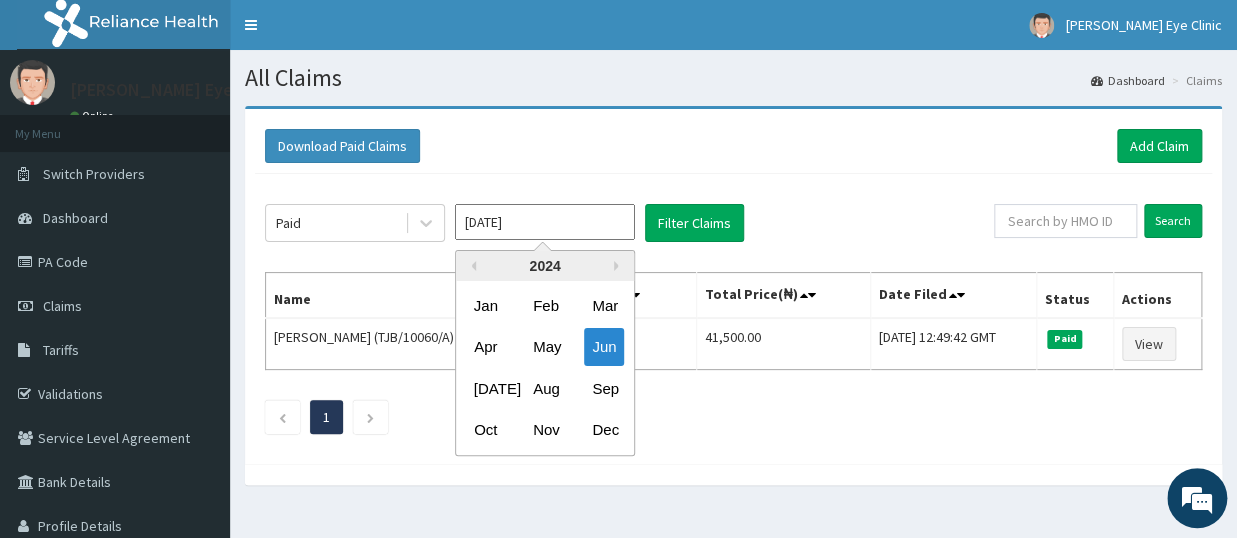 click on "Jun 2024" at bounding box center [545, 222] 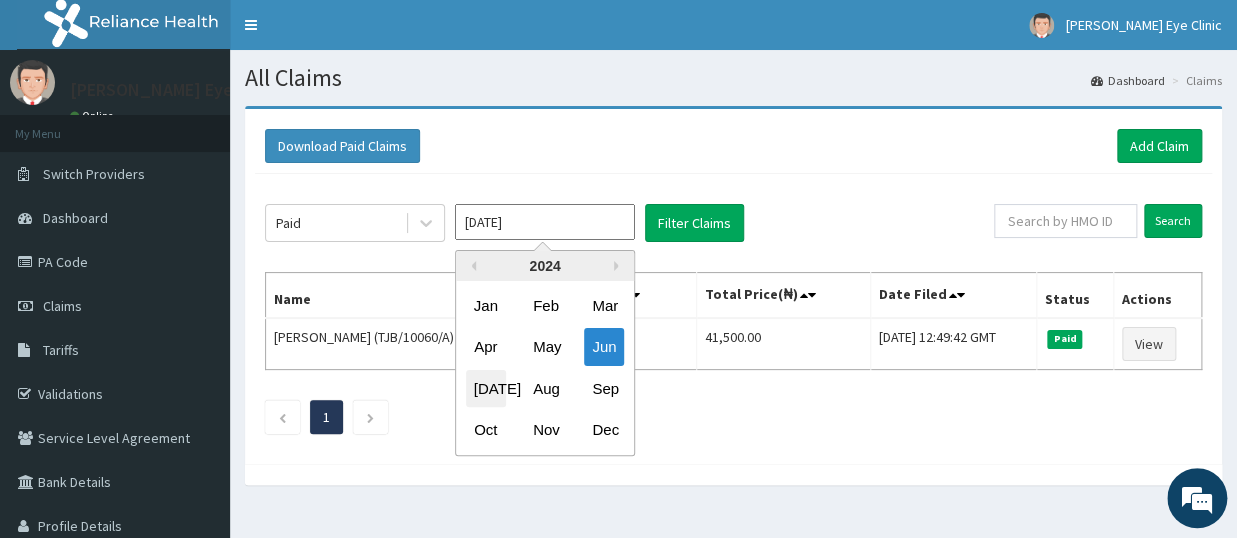 click on "Jul" at bounding box center (486, 388) 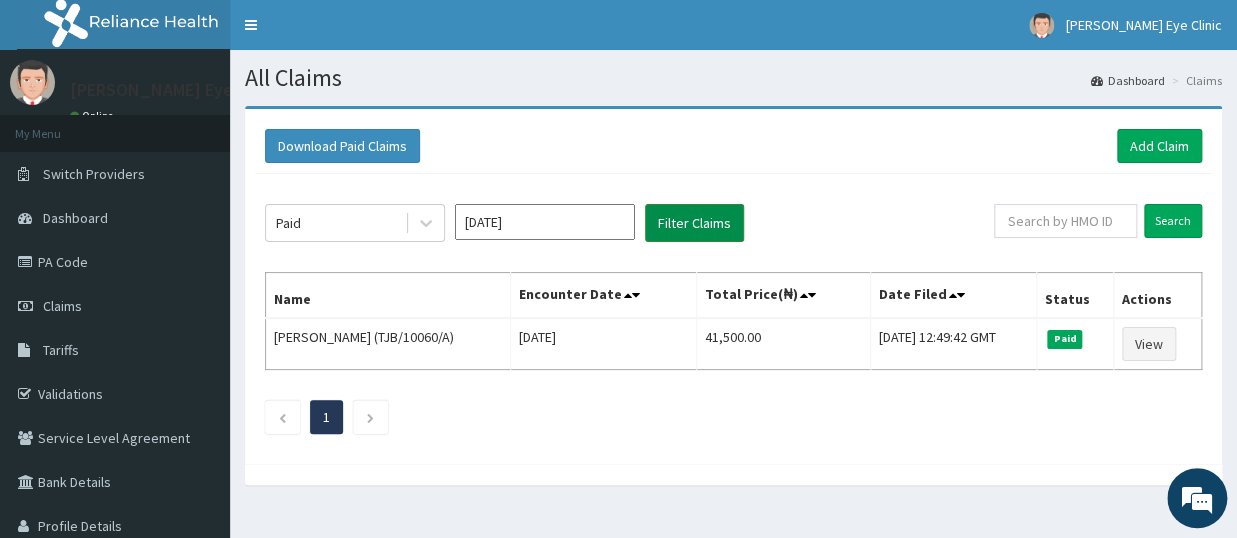 click on "Filter Claims" at bounding box center [694, 223] 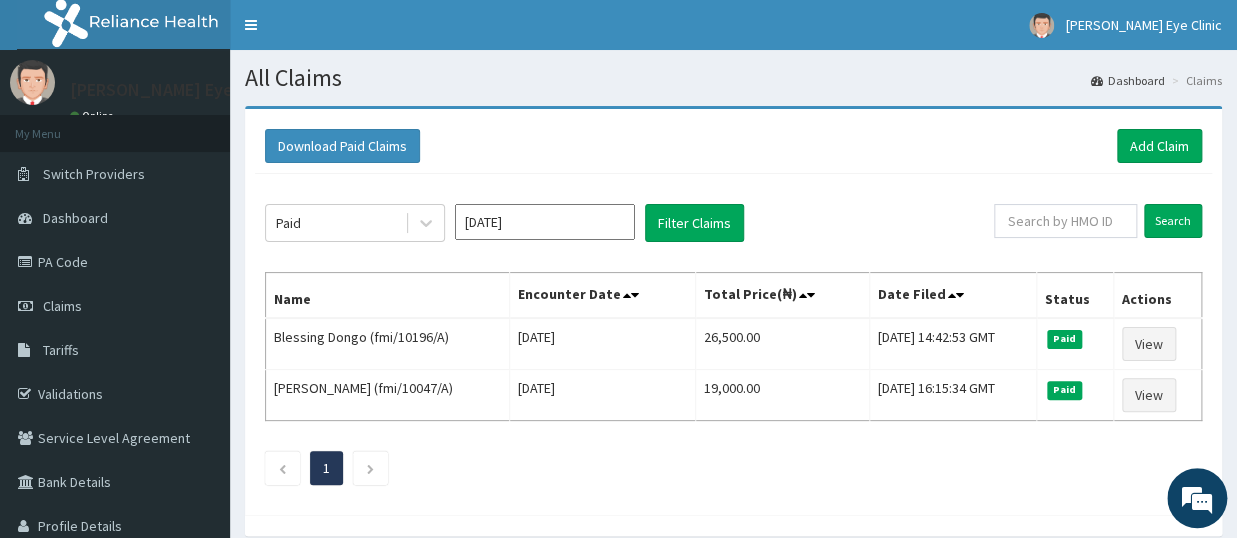 click on "Jul 2024" at bounding box center [545, 222] 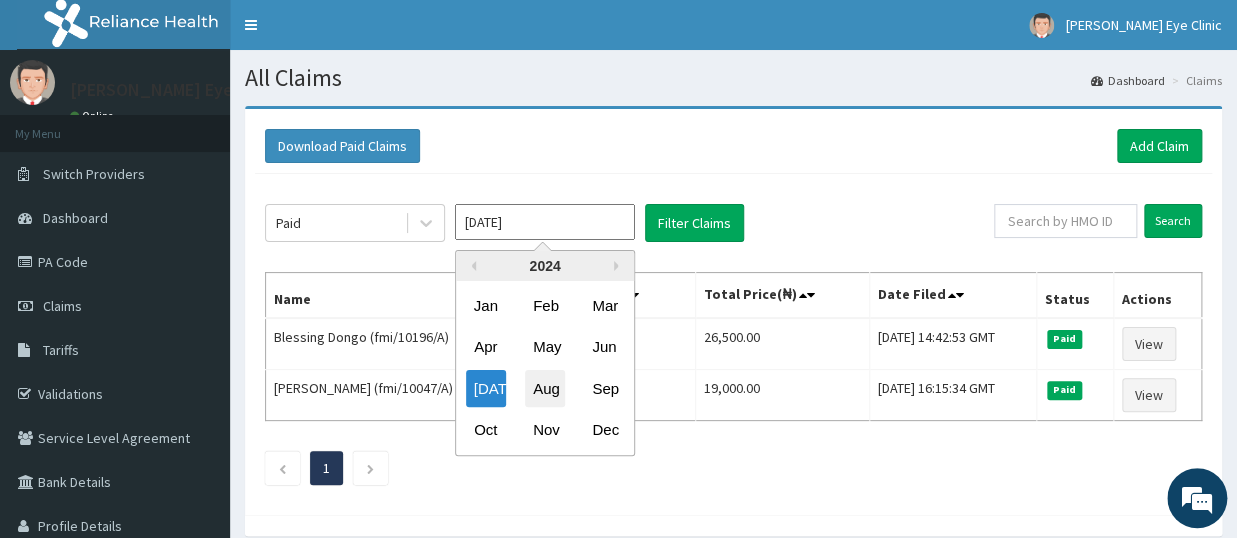 click on "Aug" at bounding box center (545, 388) 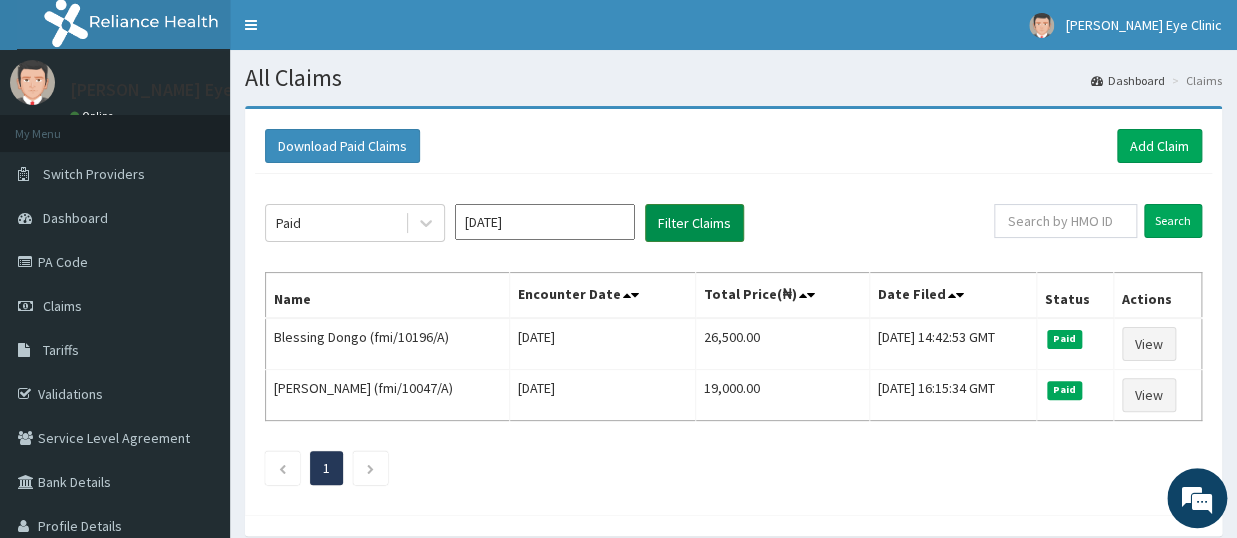 click on "Filter Claims" at bounding box center [694, 223] 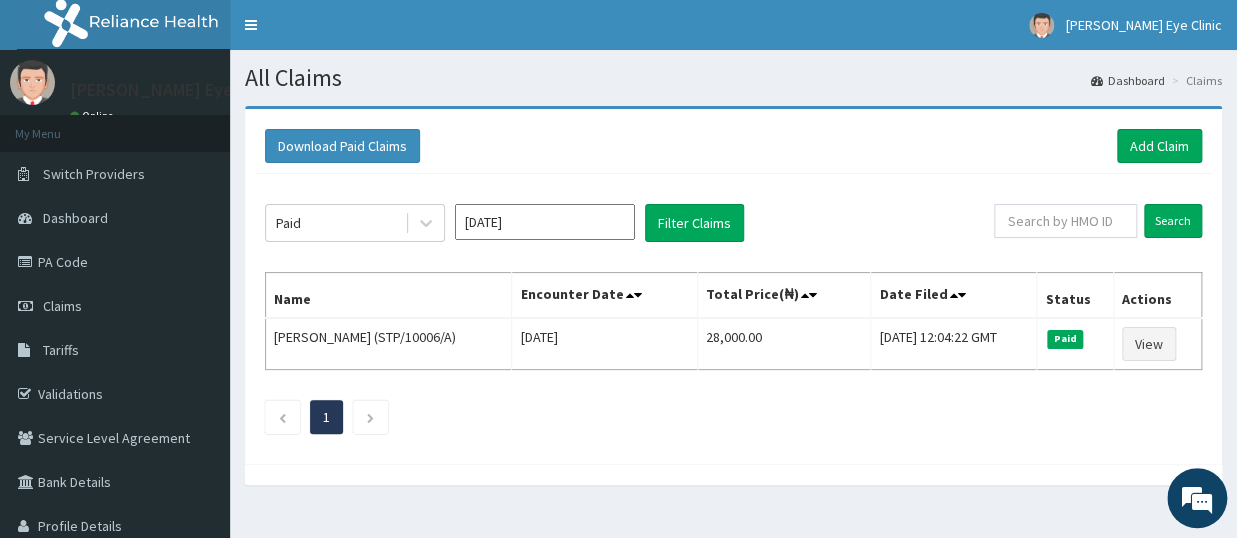 click on "Aug 2024" at bounding box center (545, 222) 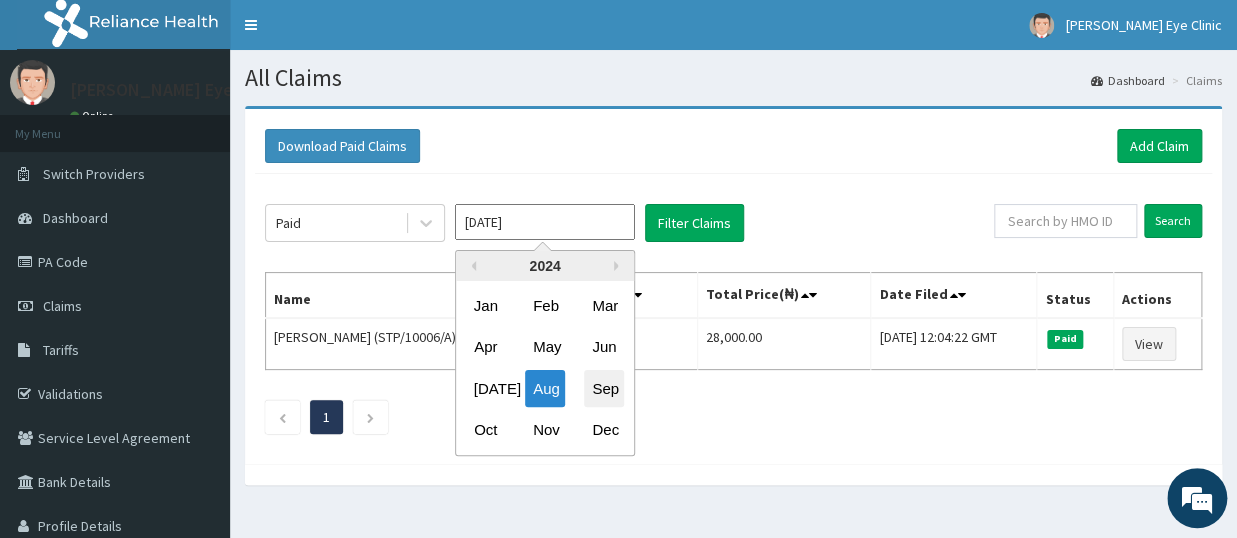 click on "Sep" at bounding box center (604, 388) 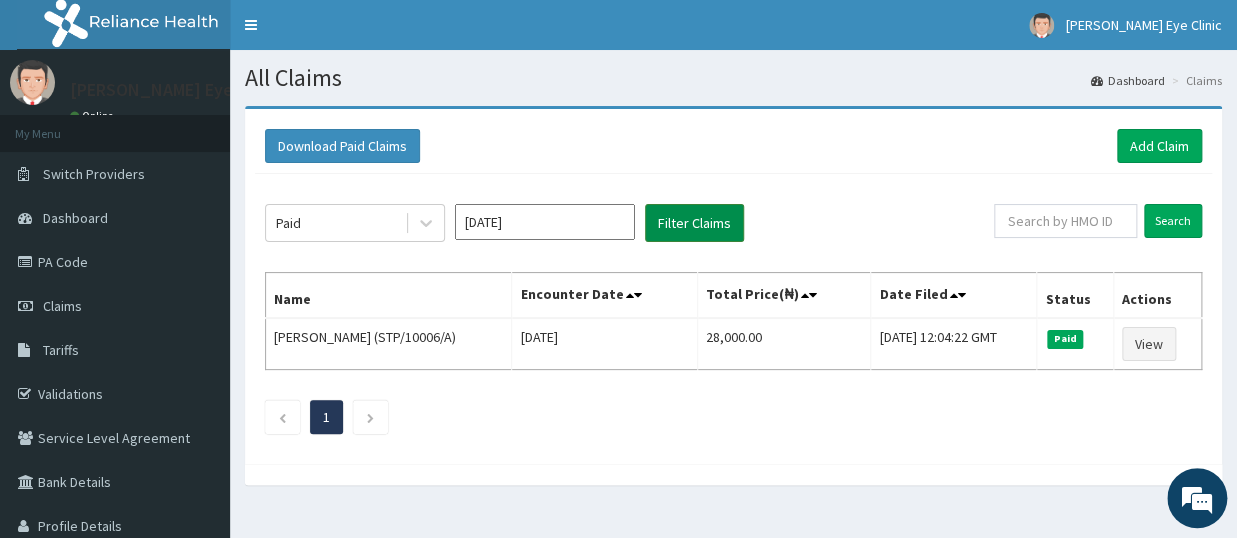 click on "Filter Claims" at bounding box center (694, 223) 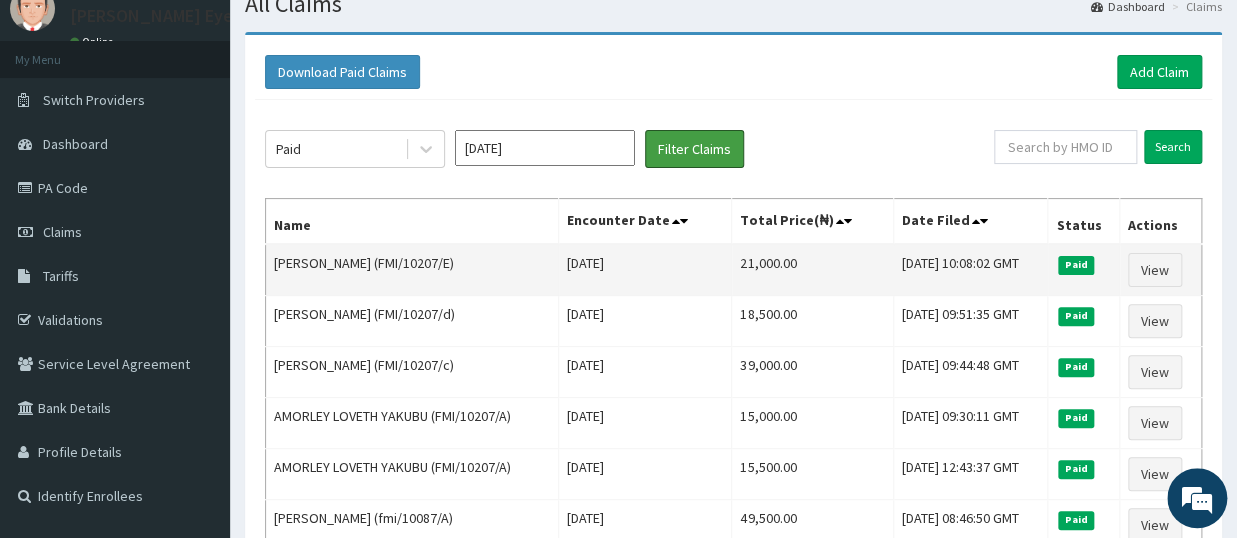 scroll, scrollTop: 110, scrollLeft: 0, axis: vertical 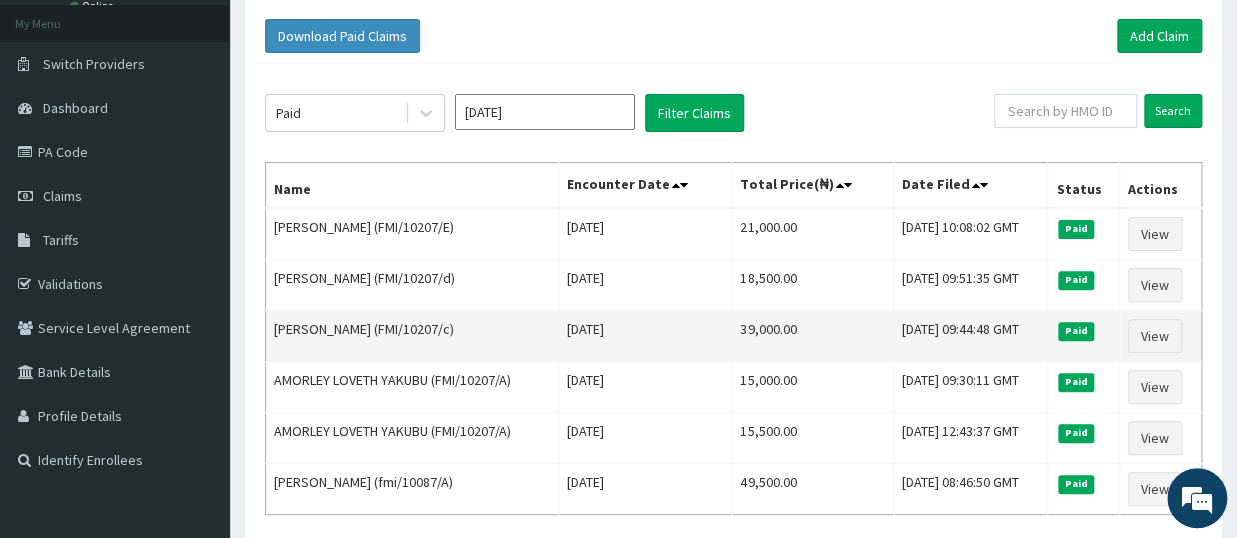 drag, startPoint x: 274, startPoint y: 327, endPoint x: 500, endPoint y: 331, distance: 226.0354 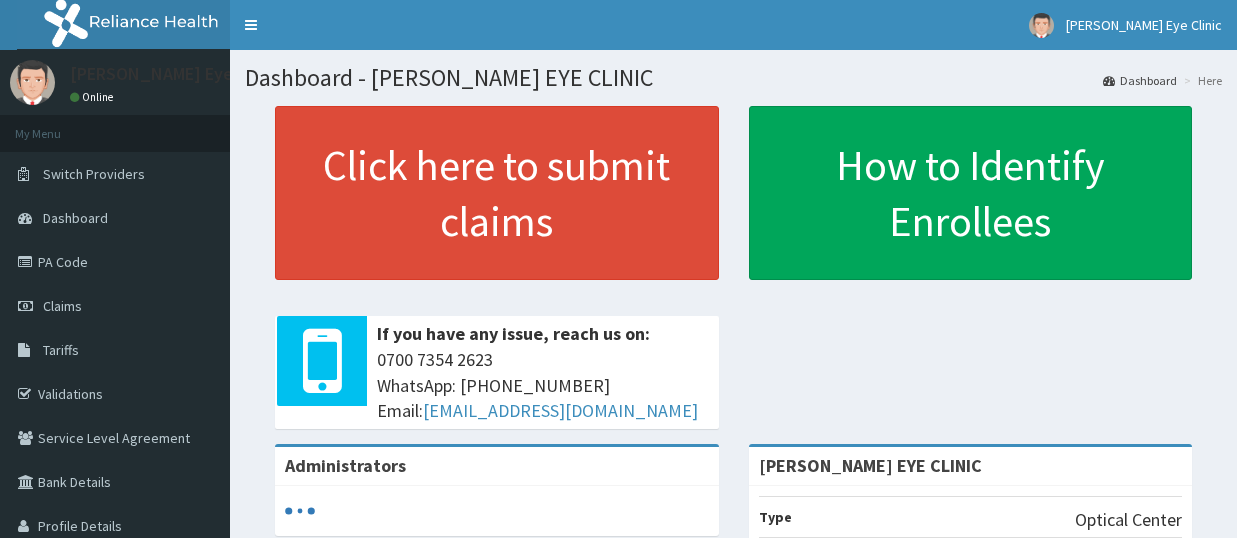 scroll, scrollTop: 0, scrollLeft: 0, axis: both 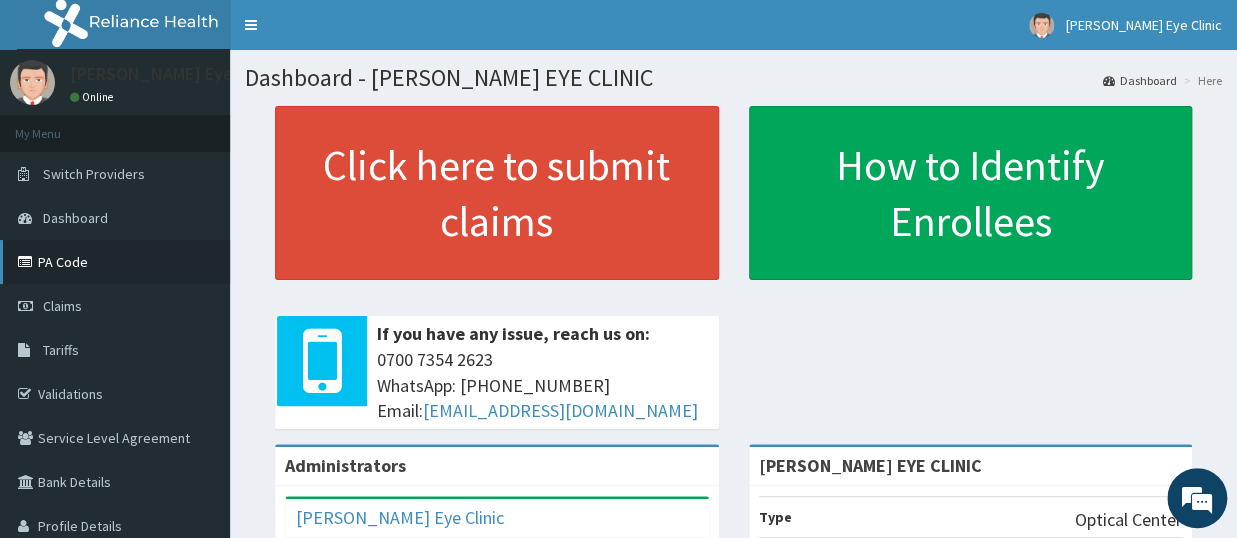 click on "PA Code" at bounding box center (115, 262) 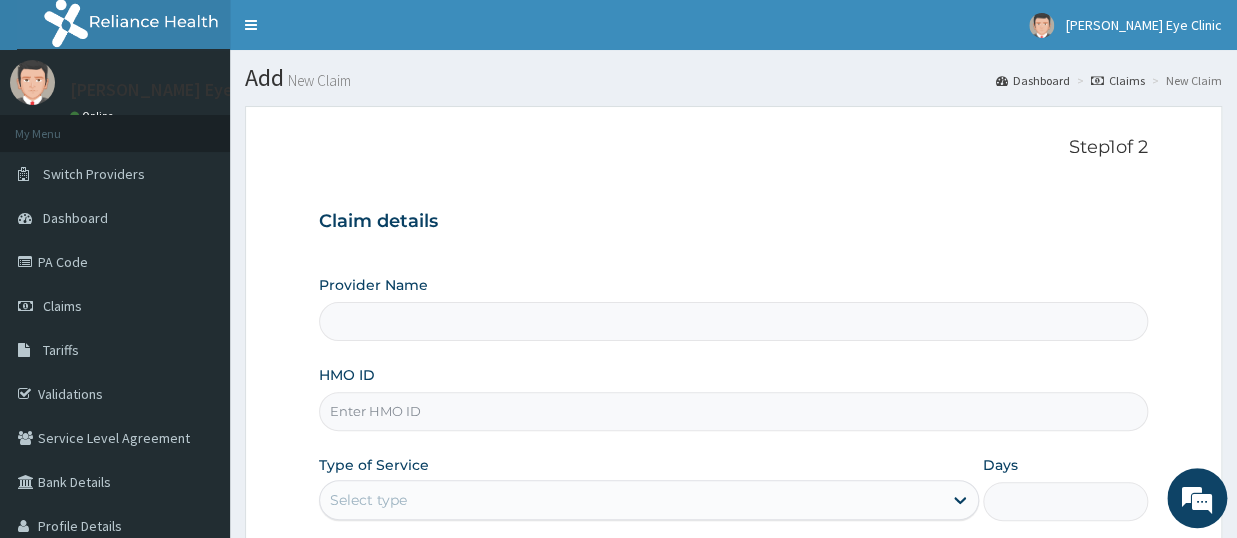 scroll, scrollTop: 110, scrollLeft: 0, axis: vertical 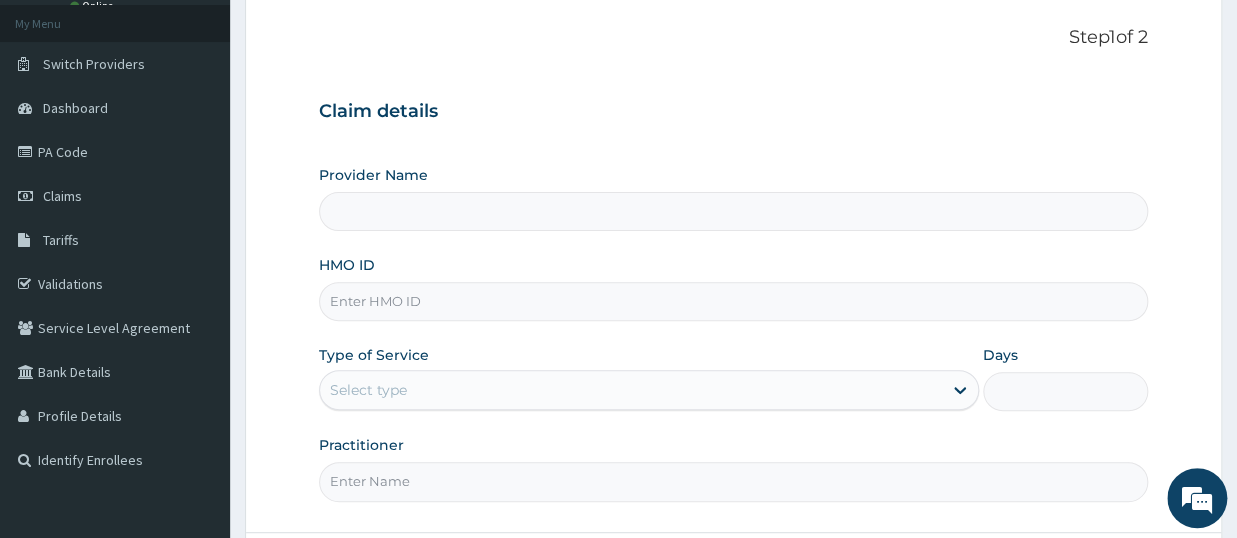 type on "SALLIE EYE CLINIC" 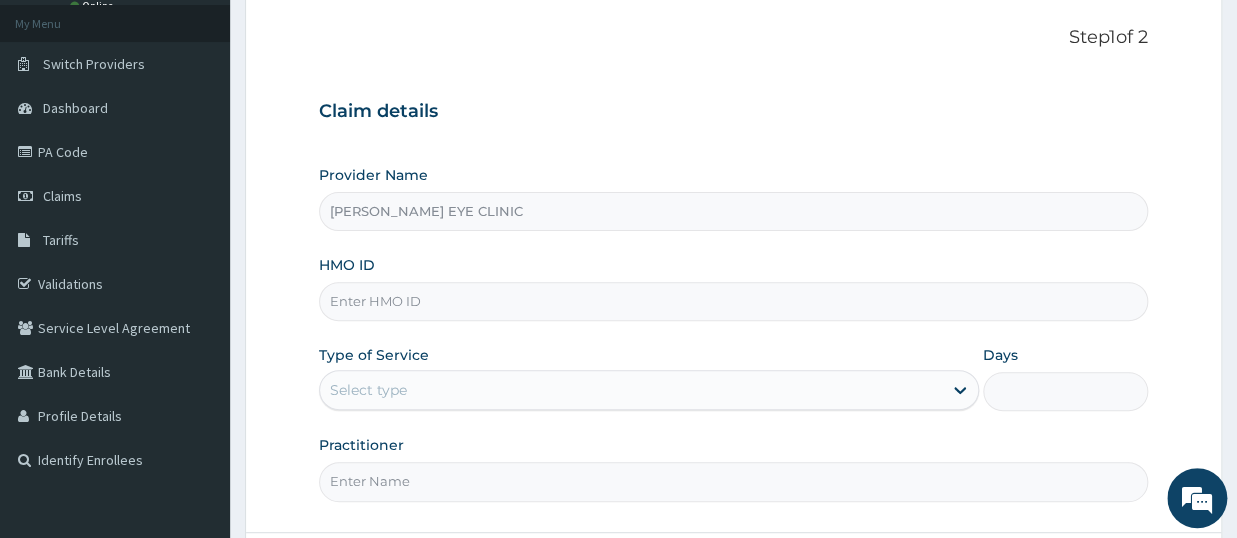 click on "HMO ID" at bounding box center [733, 301] 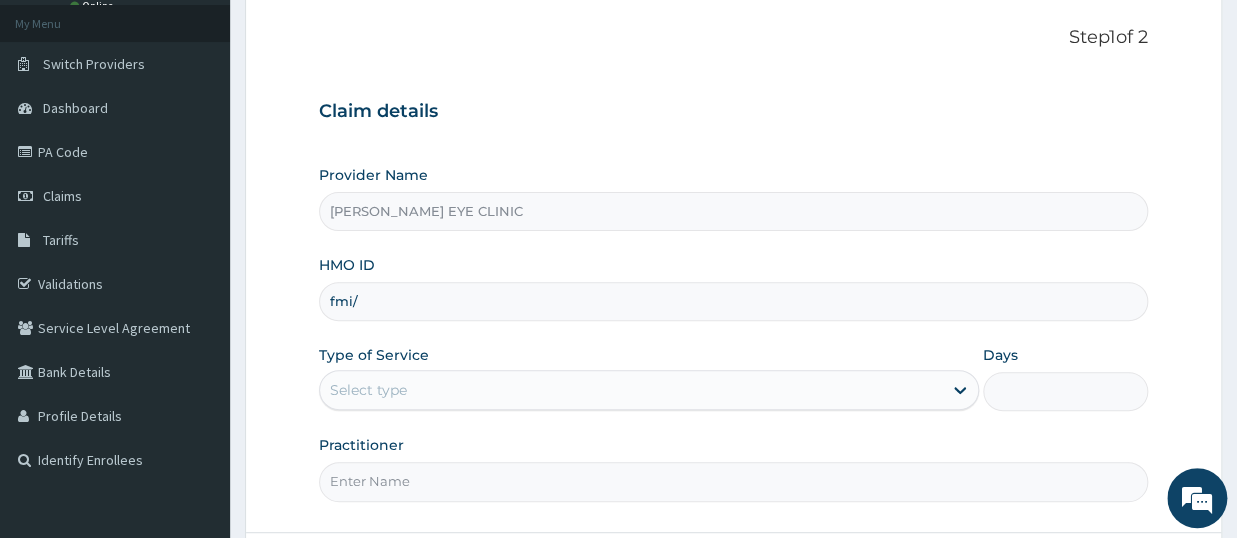scroll, scrollTop: 0, scrollLeft: 0, axis: both 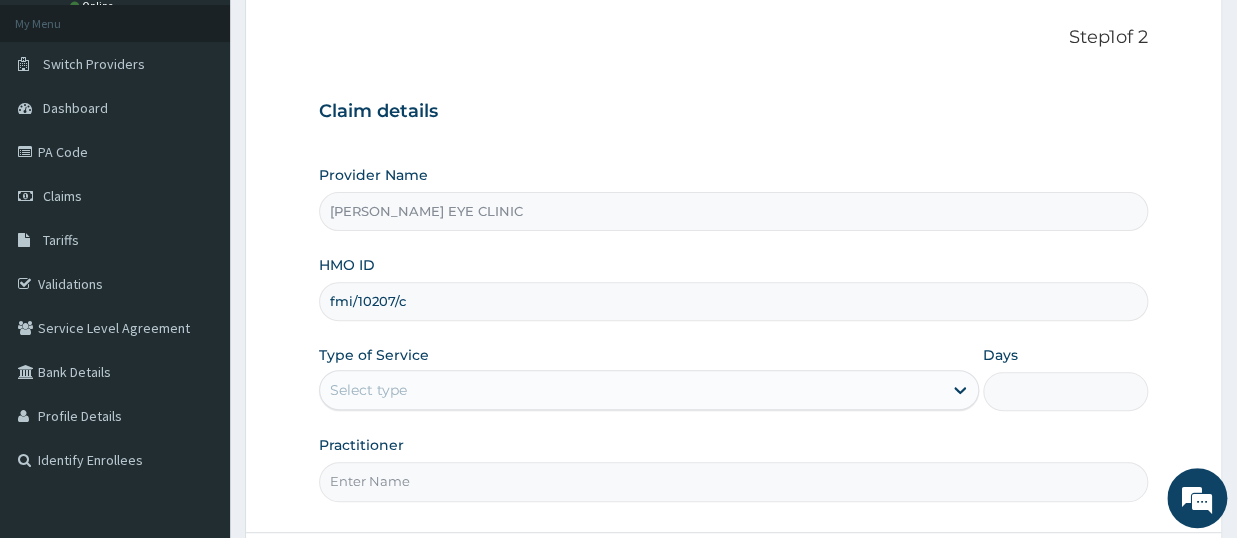 type on "fmi/10207/c" 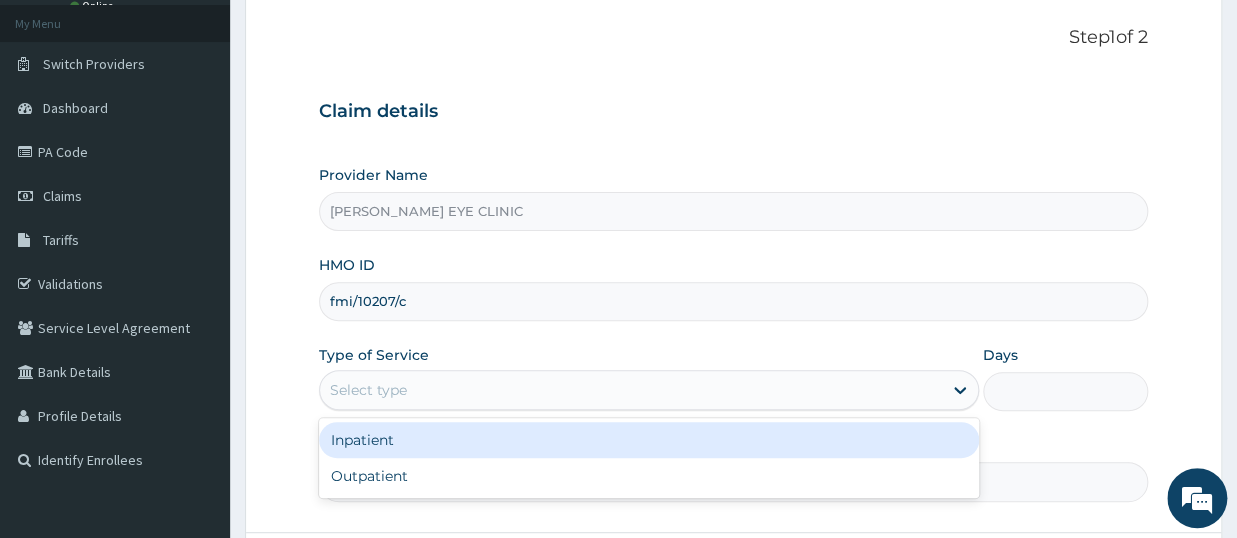 click on "Select type" at bounding box center [368, 390] 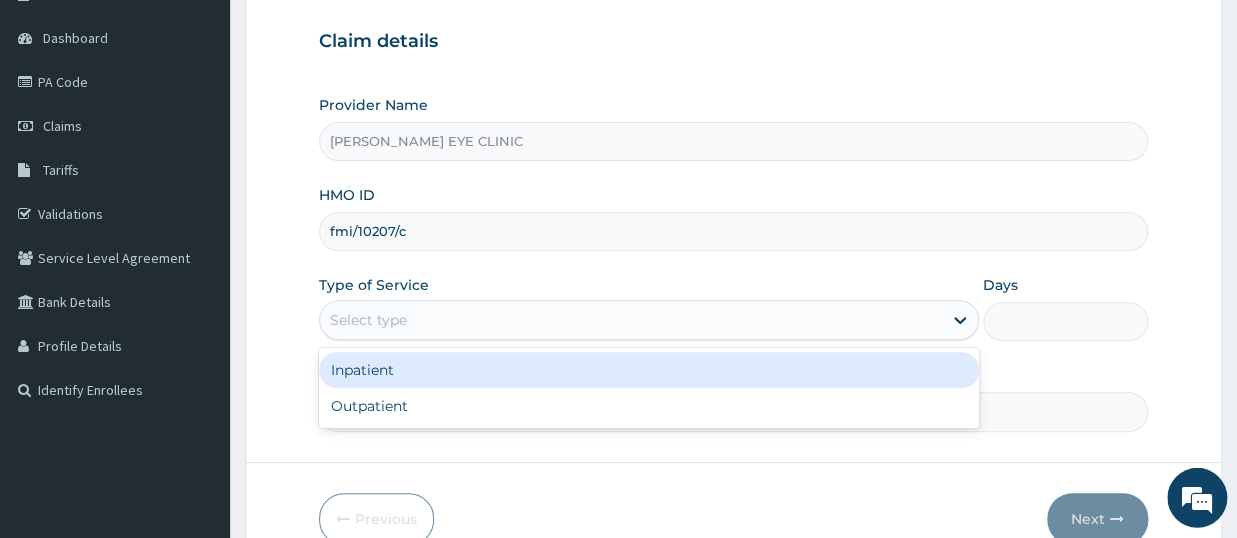 scroll, scrollTop: 220, scrollLeft: 0, axis: vertical 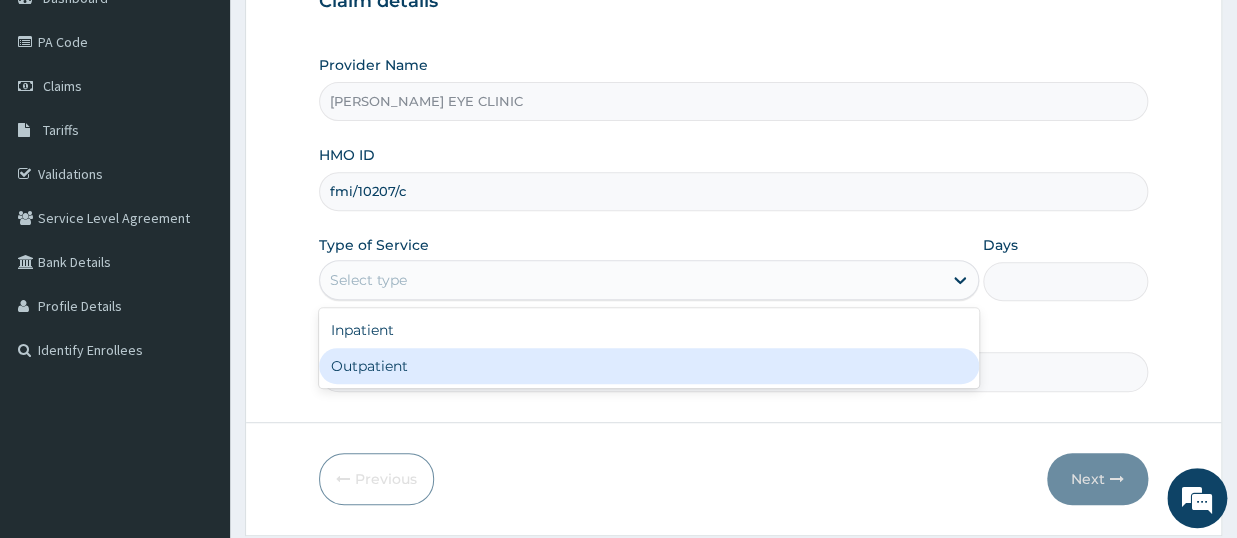 click on "Outpatient" at bounding box center [649, 366] 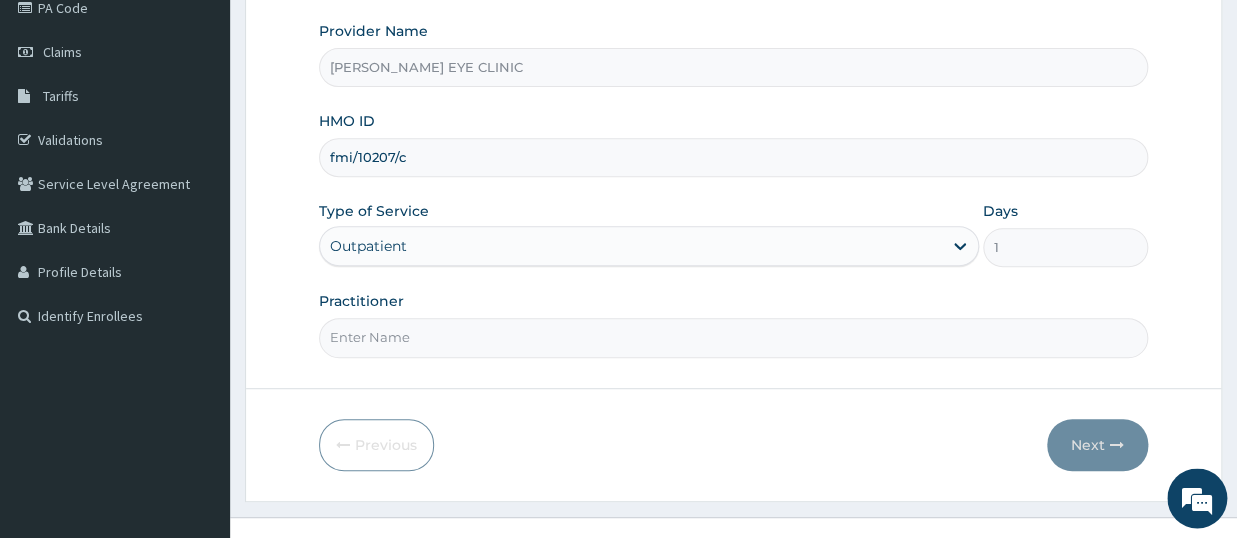 scroll, scrollTop: 282, scrollLeft: 0, axis: vertical 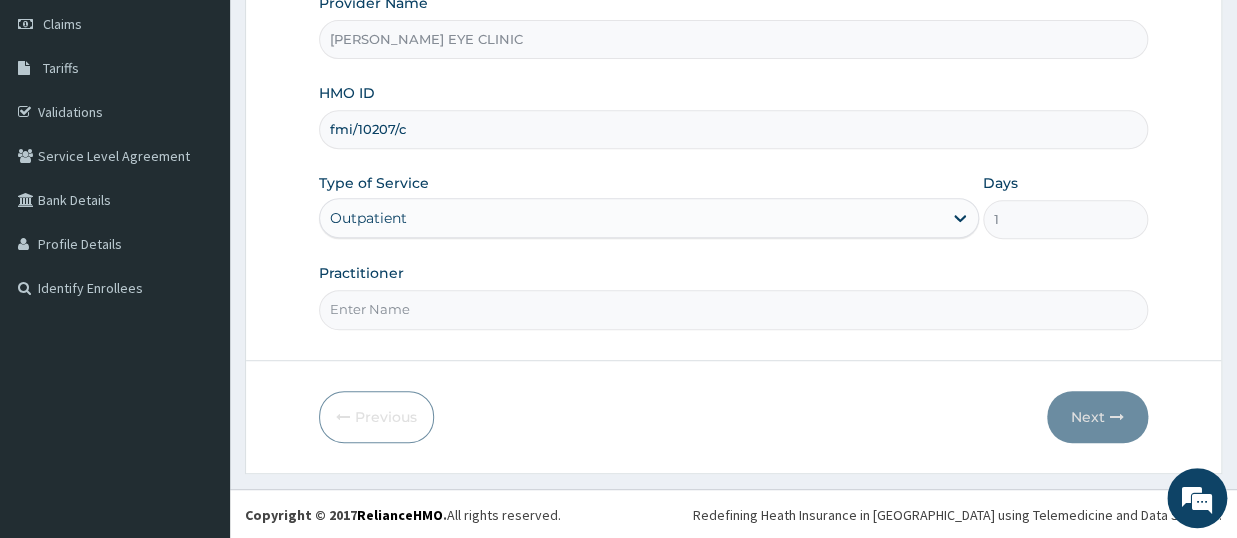 click on "Practitioner" at bounding box center (733, 309) 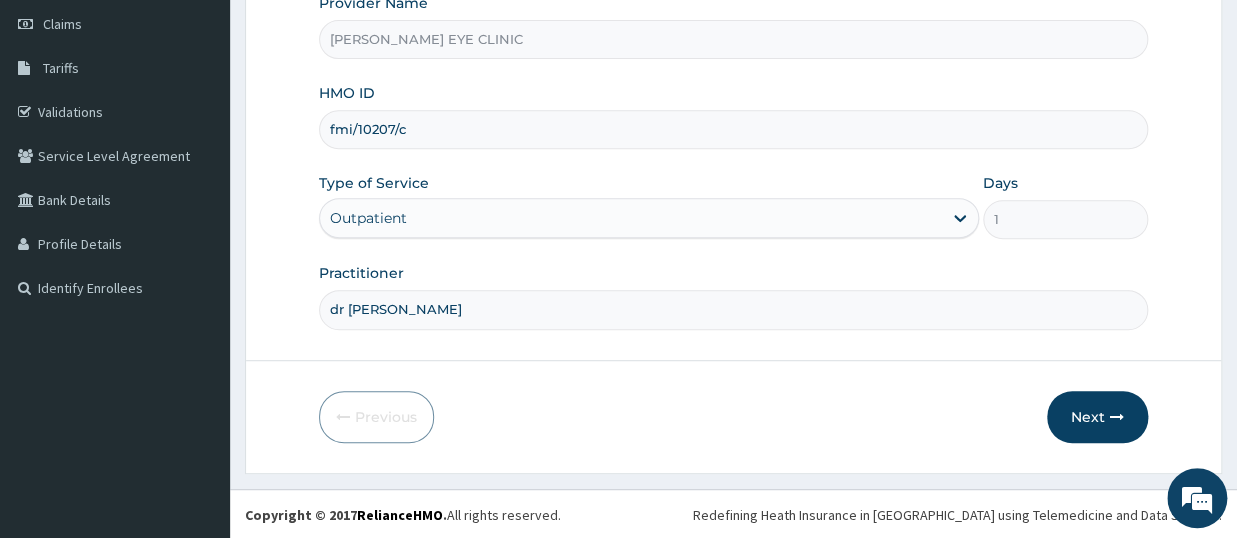 click on "dr maureen" at bounding box center [733, 309] 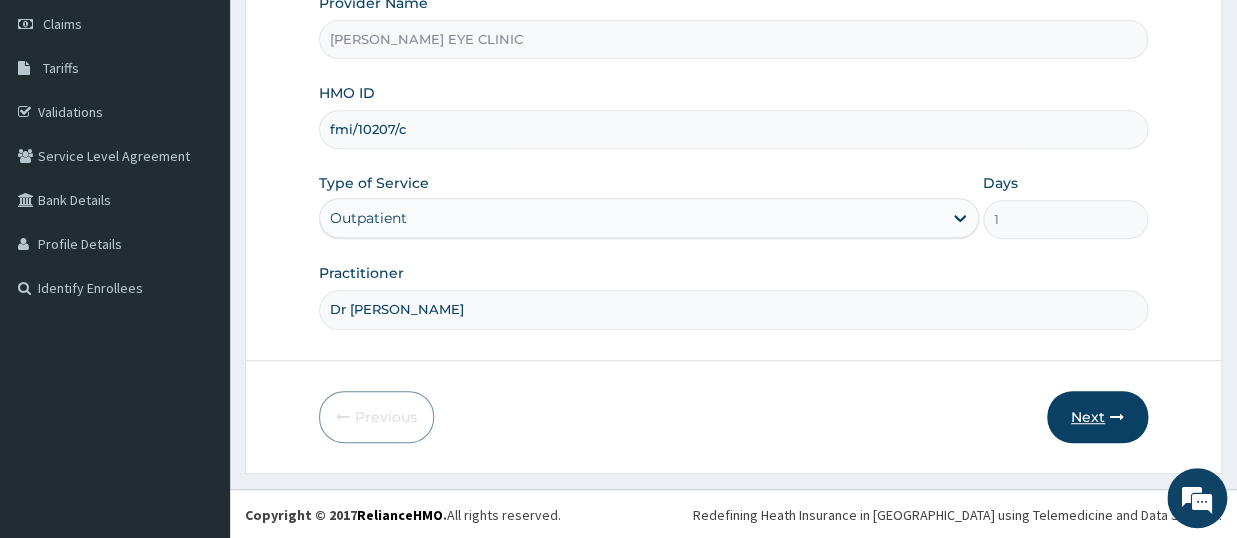 type on "Dr maureen" 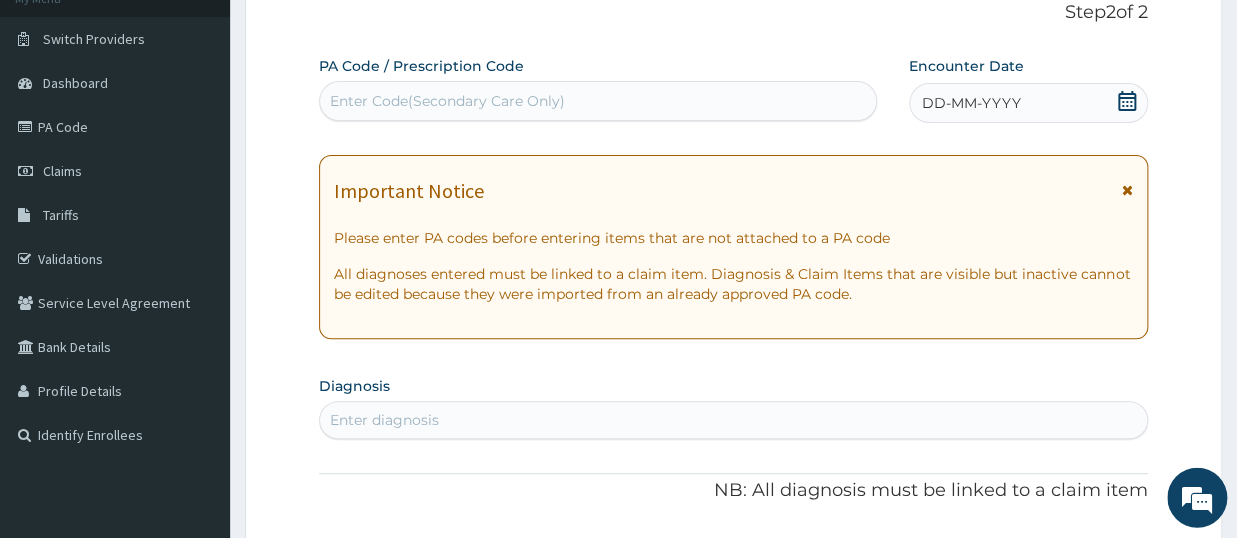 scroll, scrollTop: 0, scrollLeft: 0, axis: both 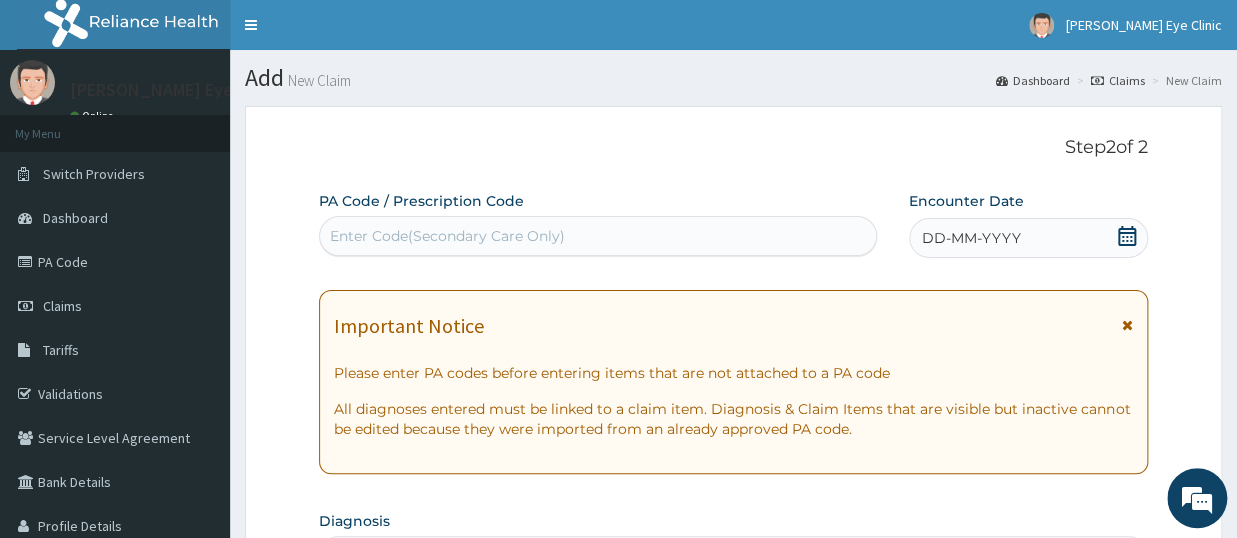 click on "Enter Code(Secondary Care Only)" at bounding box center [447, 236] 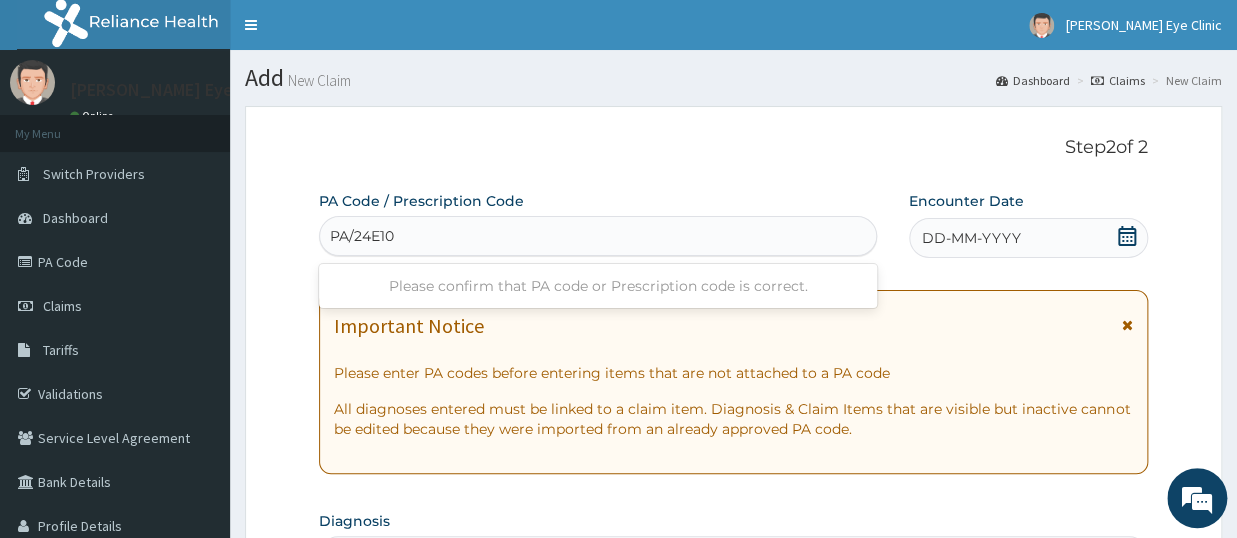 type on "PA/24E102" 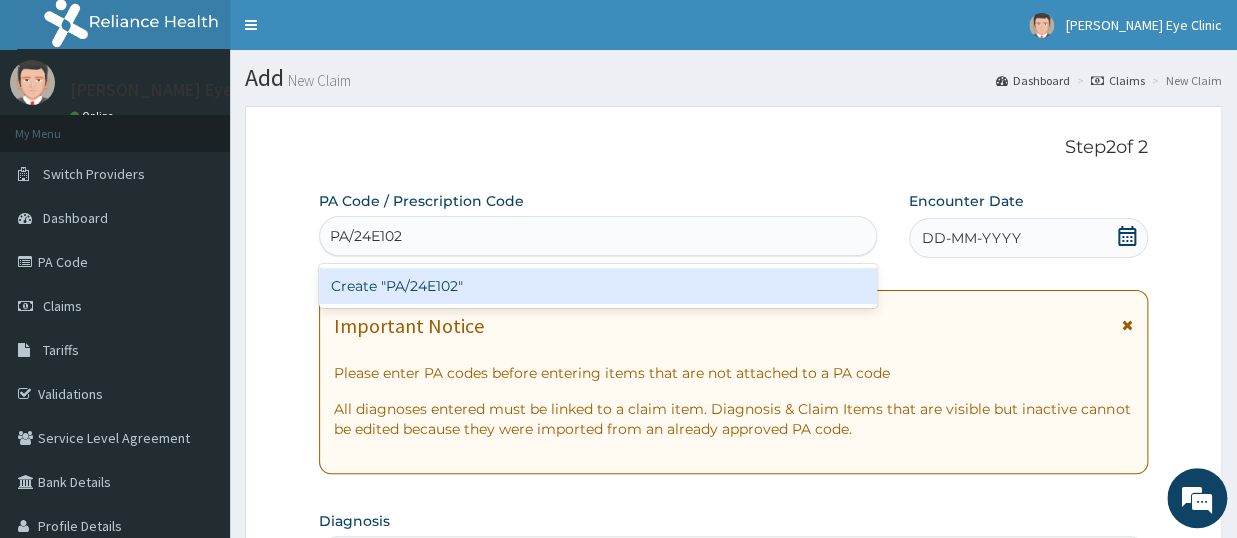 click on "Create "PA/24E102"" at bounding box center (598, 286) 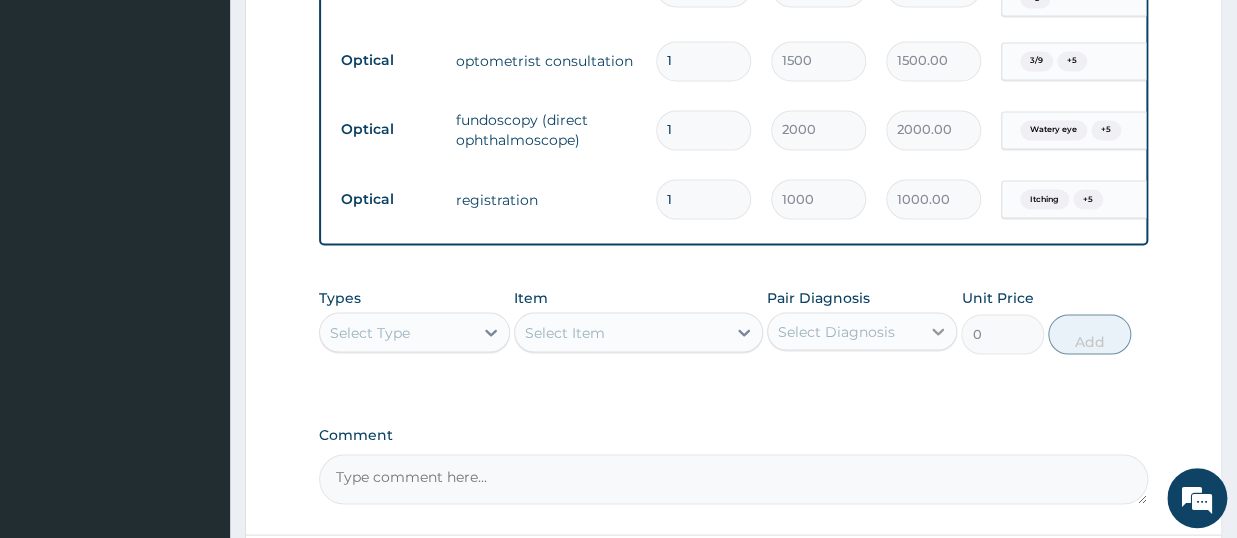 scroll, scrollTop: 1492, scrollLeft: 0, axis: vertical 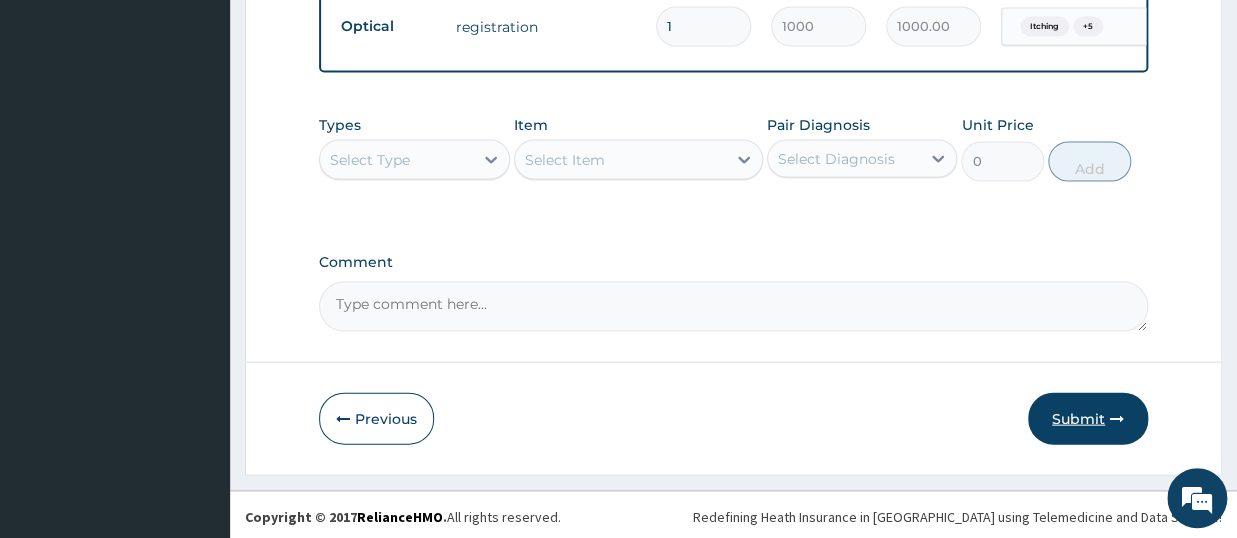 click on "Submit" at bounding box center (1088, 419) 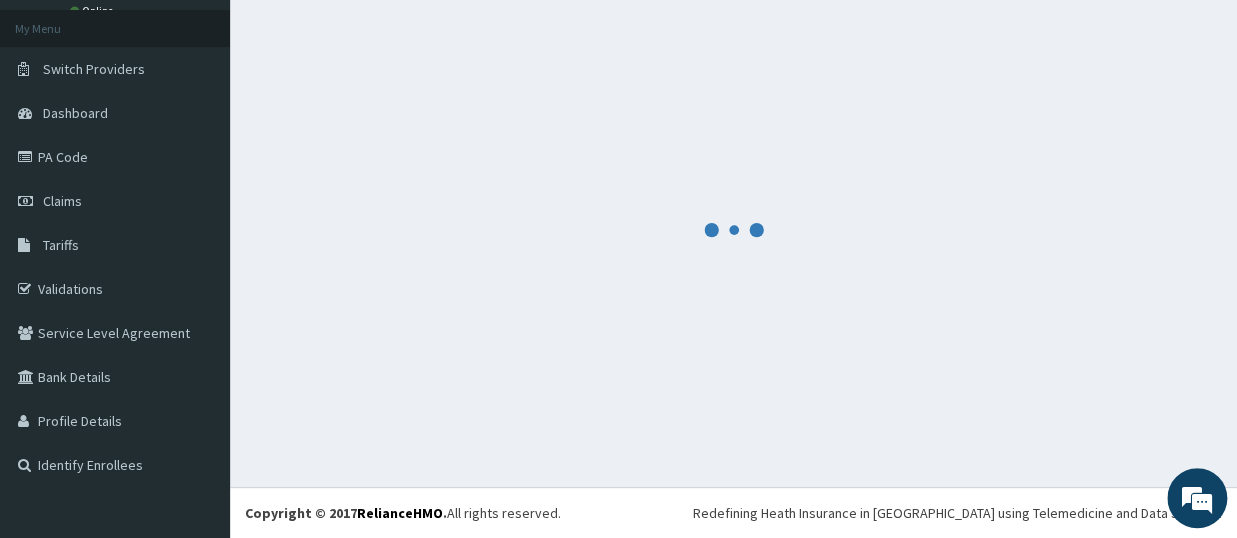 scroll, scrollTop: 104, scrollLeft: 0, axis: vertical 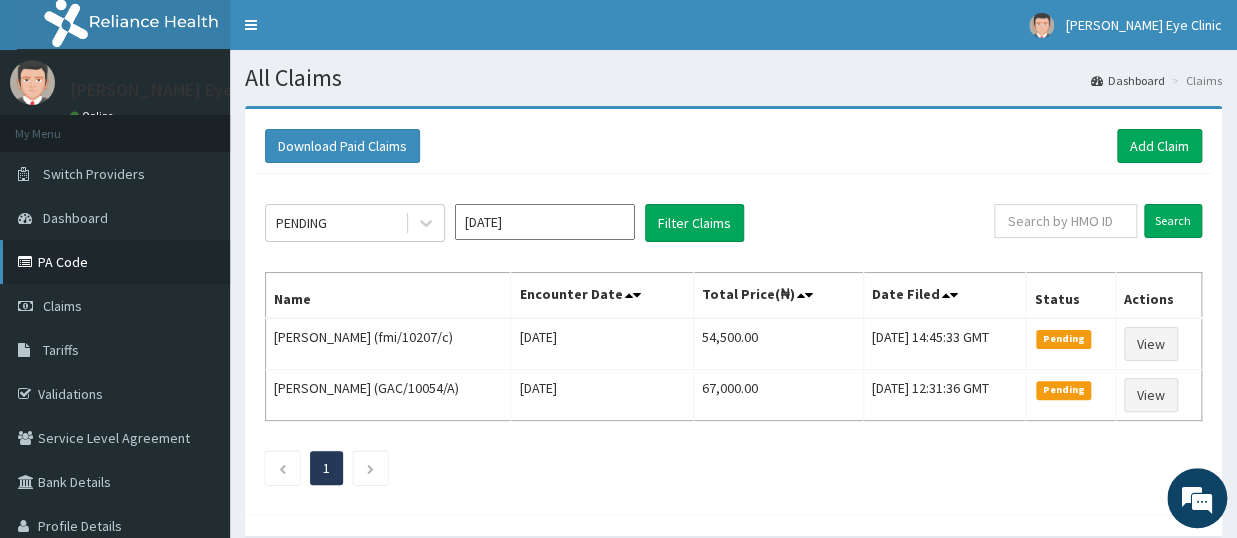 click on "PA Code" at bounding box center (115, 262) 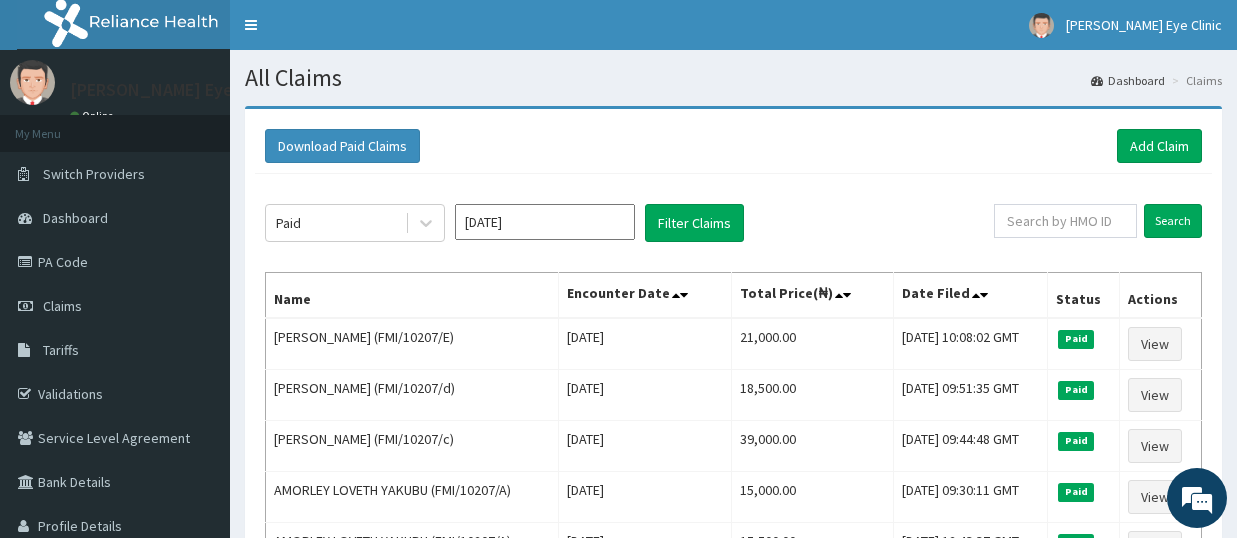 scroll, scrollTop: 110, scrollLeft: 0, axis: vertical 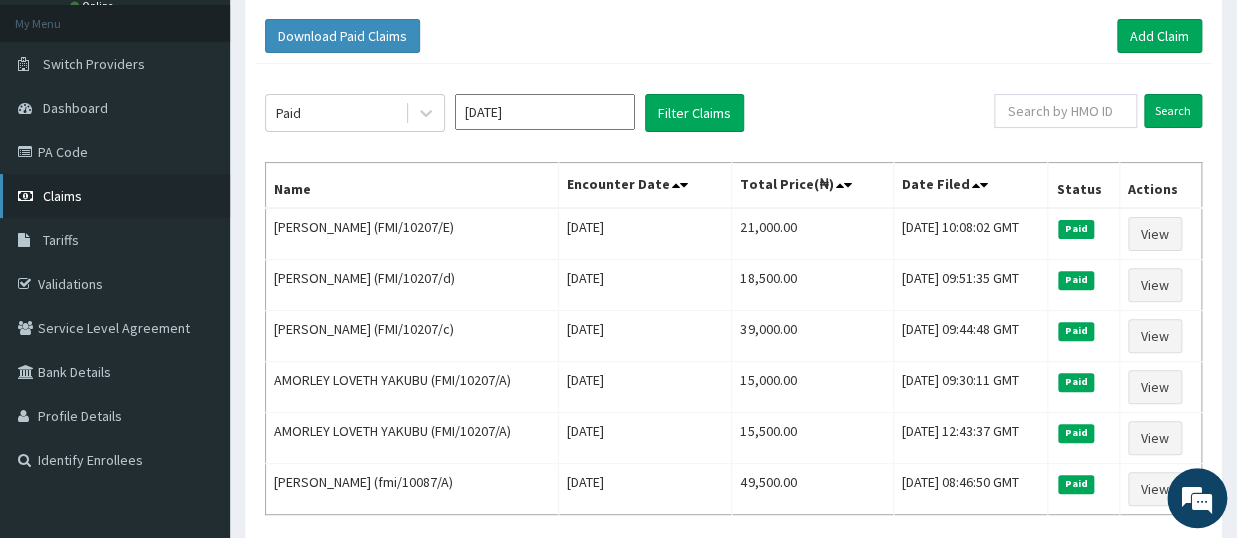 click on "Claims" at bounding box center (115, 196) 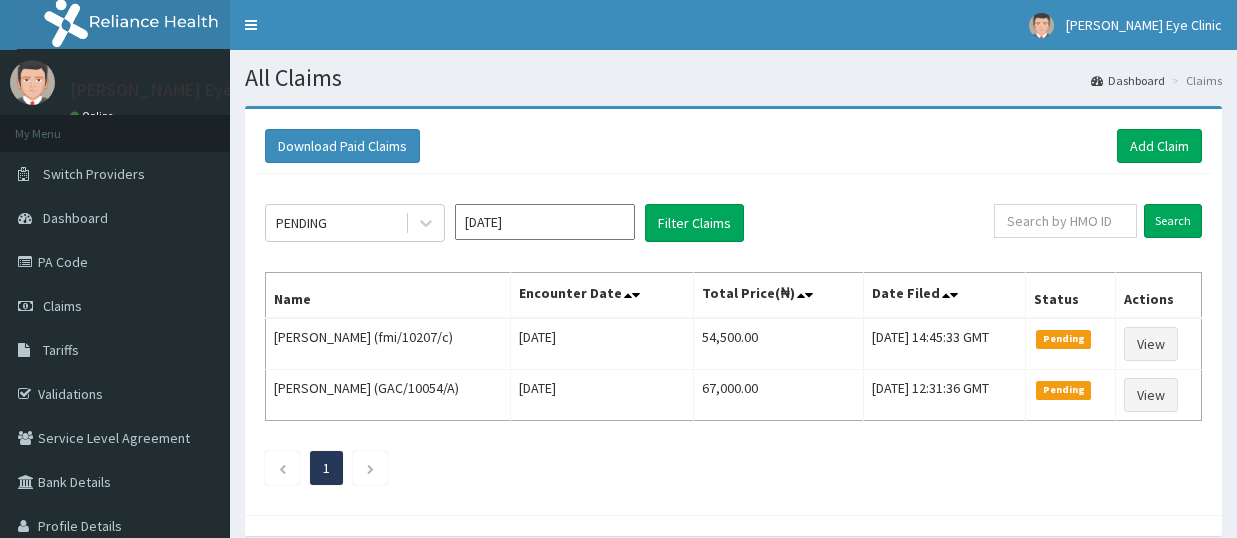 scroll, scrollTop: 0, scrollLeft: 0, axis: both 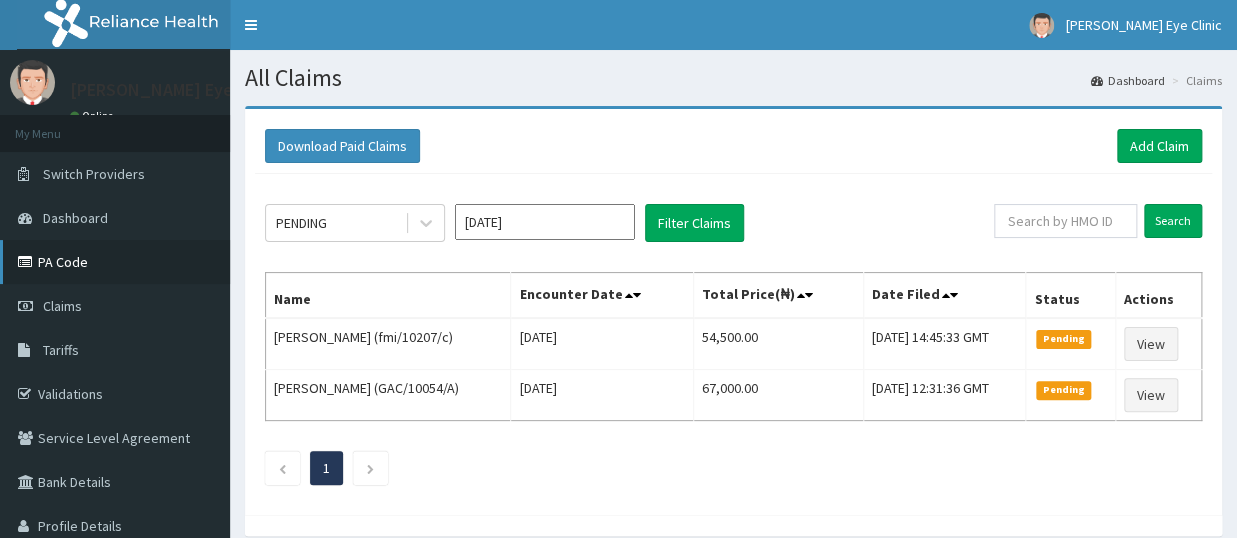 click on "PA Code" at bounding box center [115, 262] 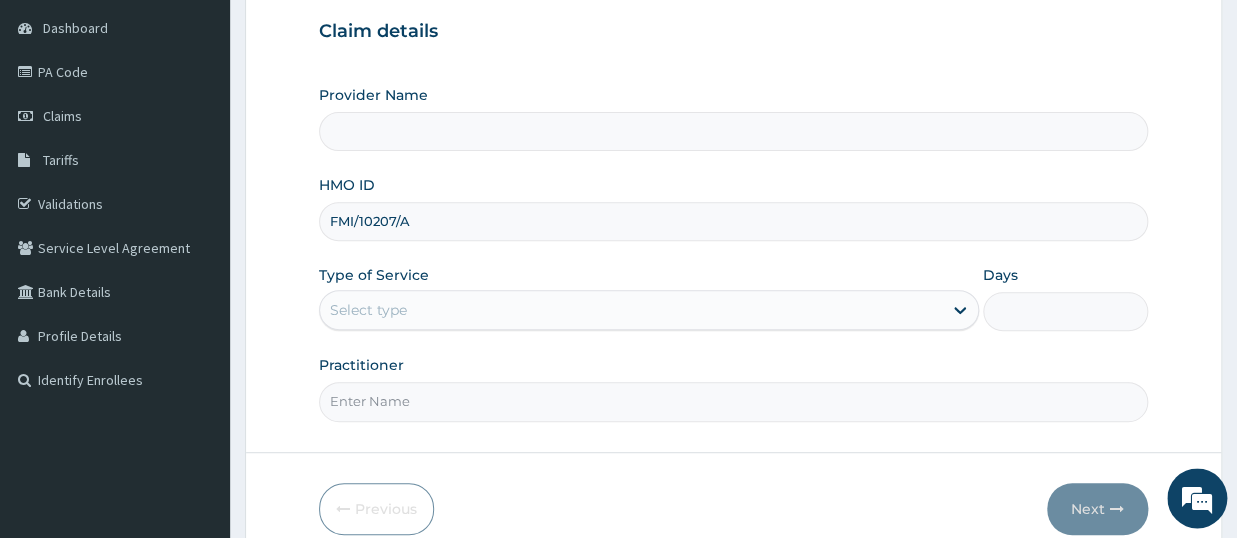 scroll, scrollTop: 220, scrollLeft: 0, axis: vertical 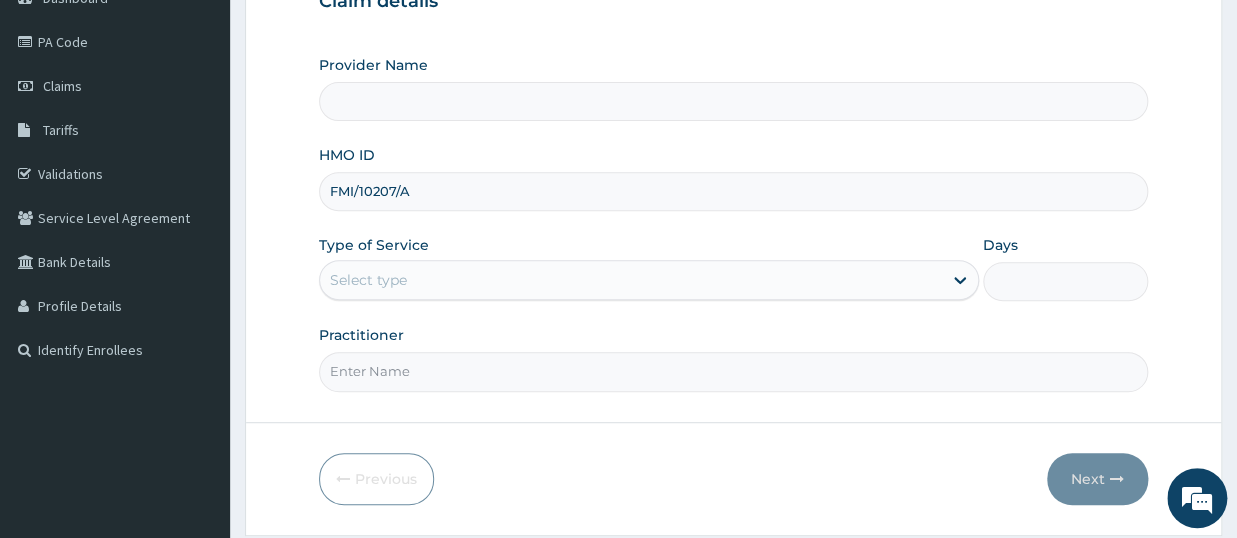 type on "FMI/10207/A" 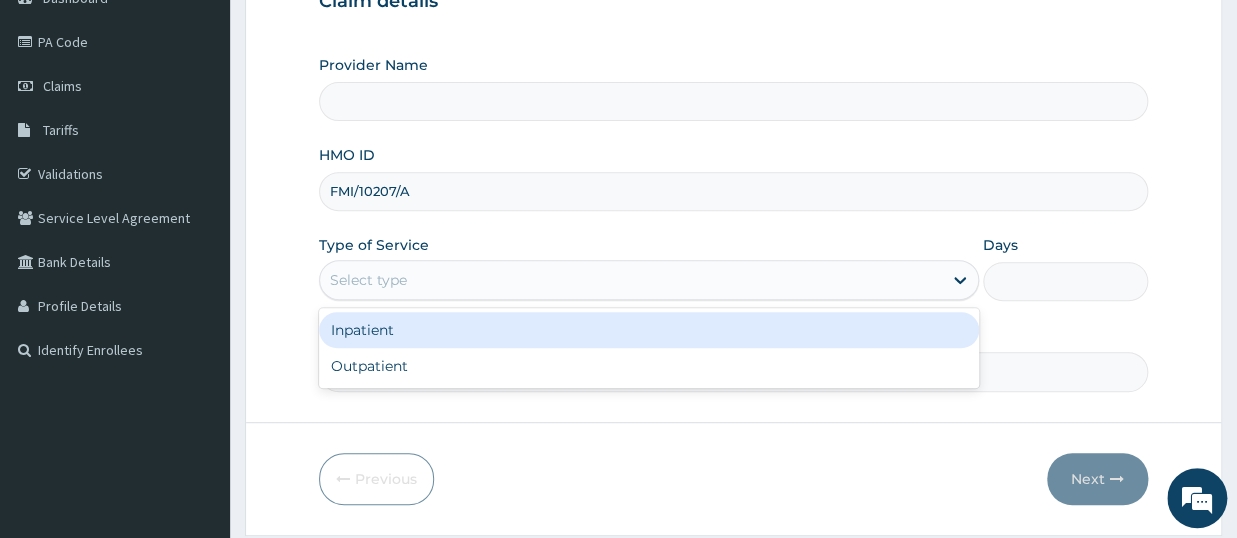 type on "[PERSON_NAME] EYE CLINIC" 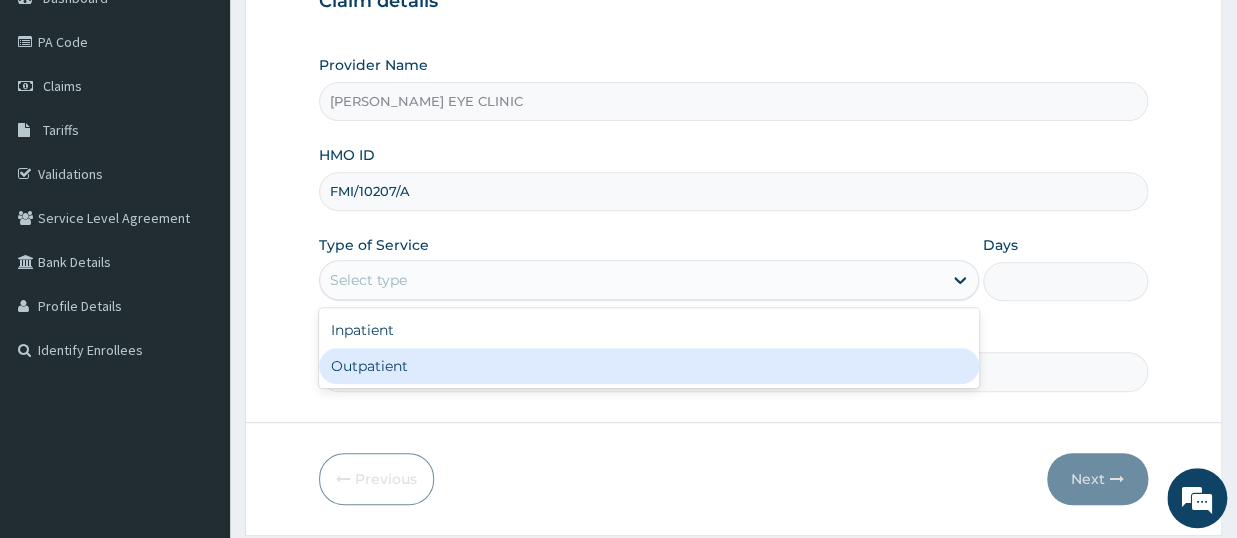 click on "Outpatient" at bounding box center (649, 366) 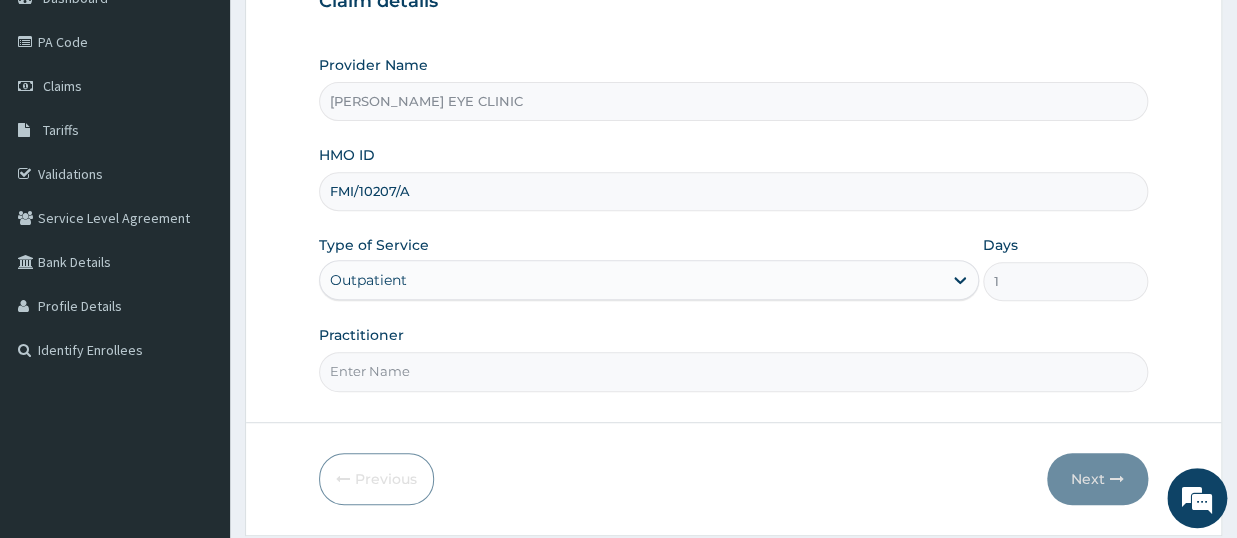 scroll, scrollTop: 282, scrollLeft: 0, axis: vertical 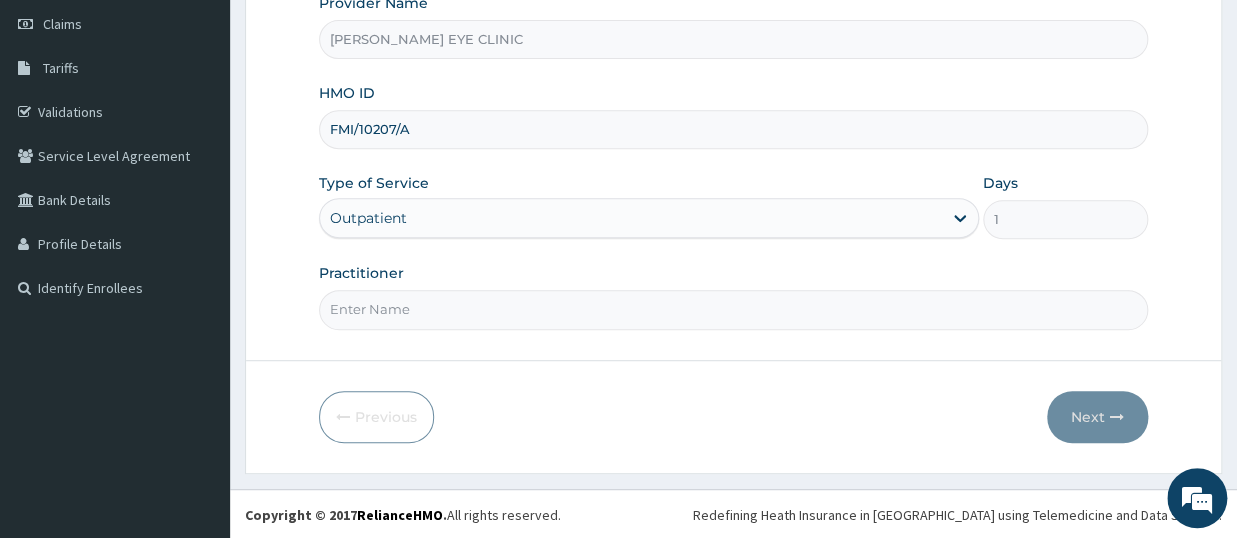 click on "Practitioner" at bounding box center [733, 309] 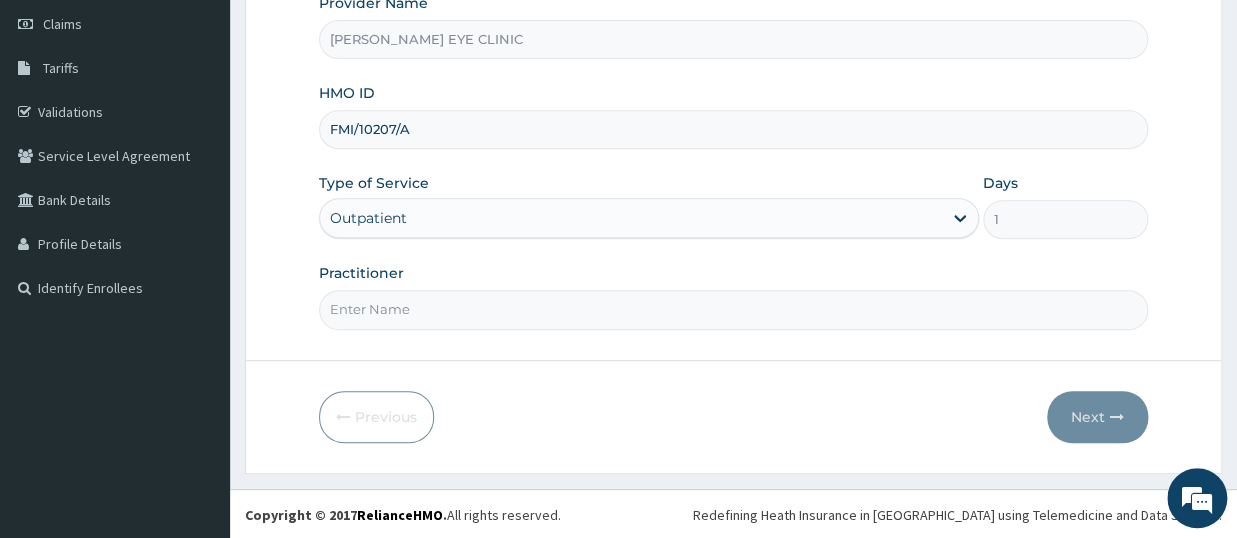 type on "d" 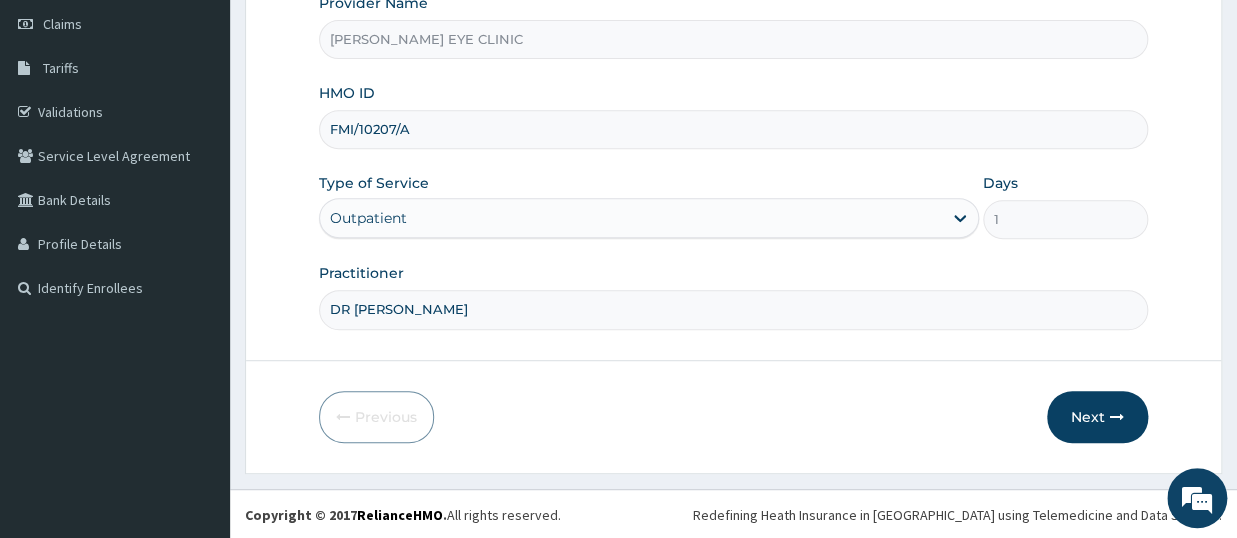 scroll, scrollTop: 0, scrollLeft: 0, axis: both 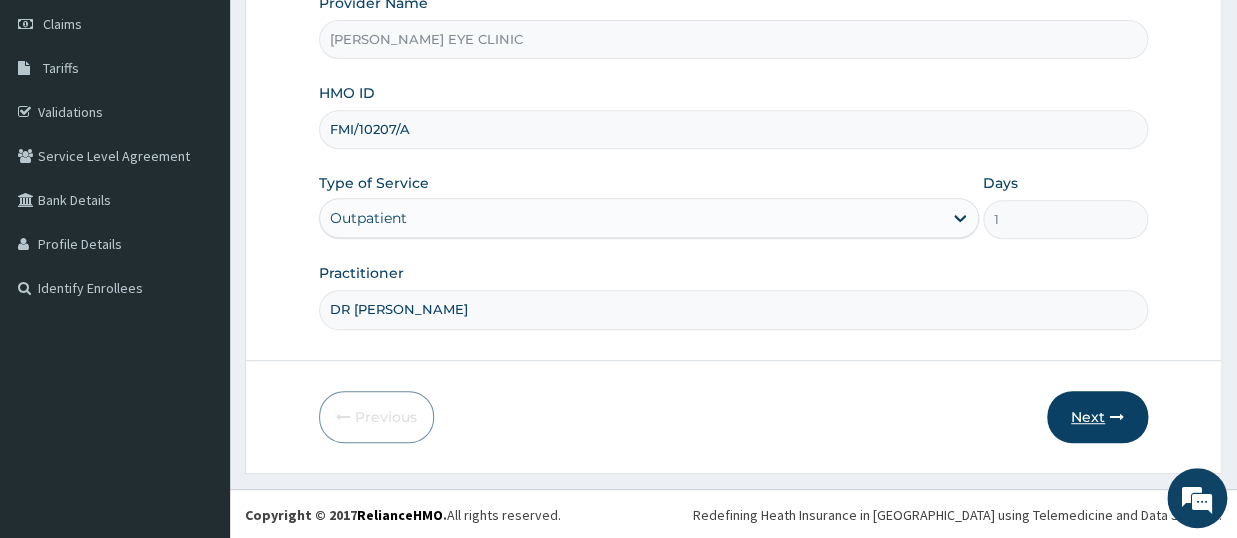 type on "DR MAUREEN" 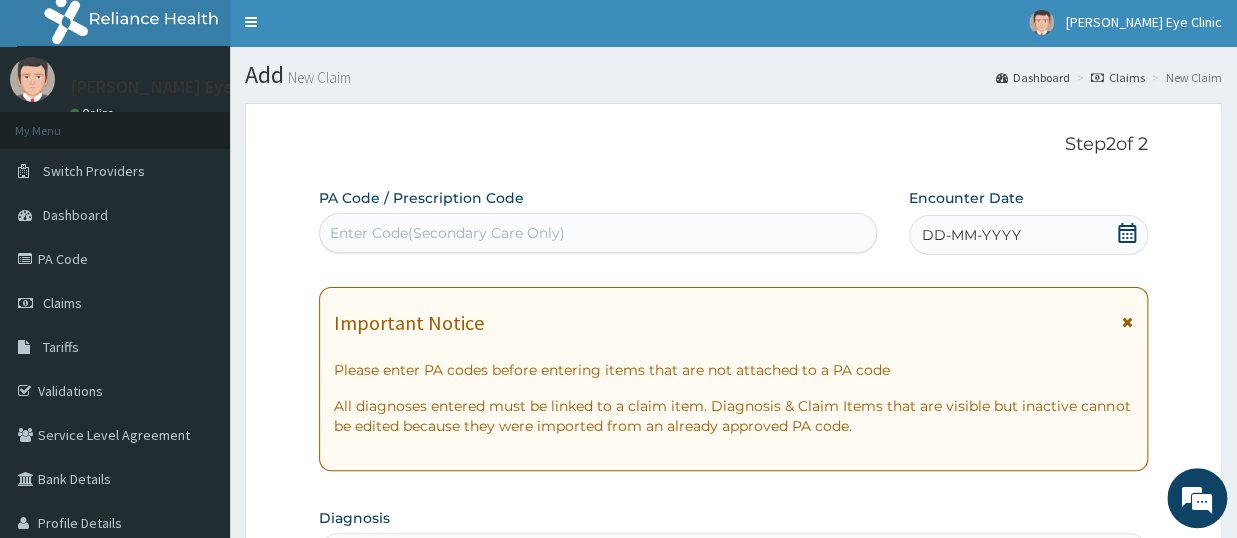 scroll, scrollTop: 0, scrollLeft: 0, axis: both 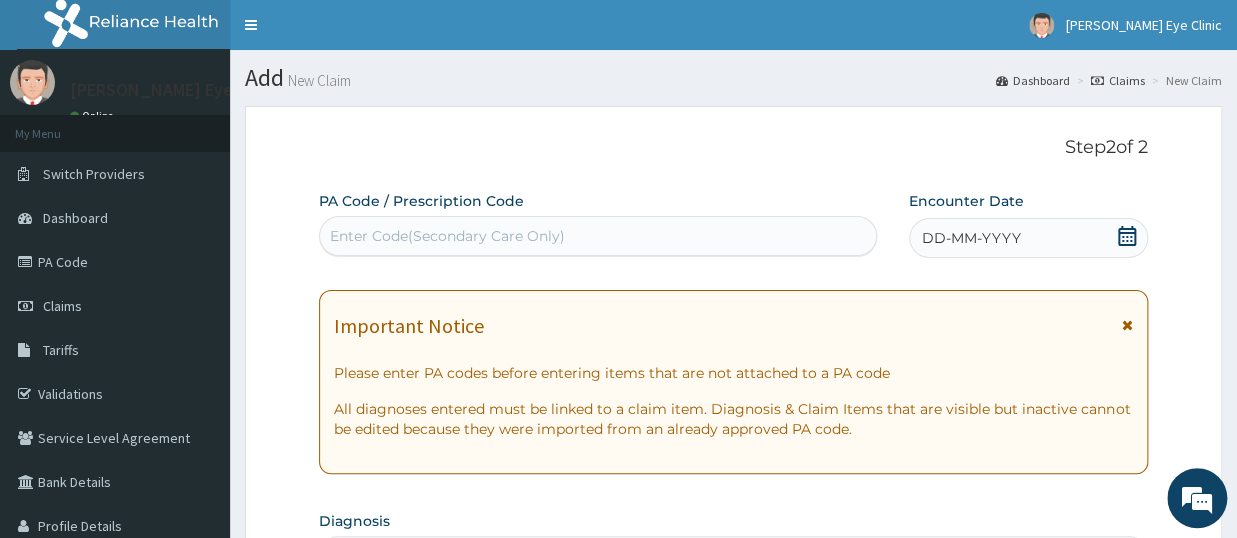 click on "Enter Code(Secondary Care Only)" at bounding box center (447, 236) 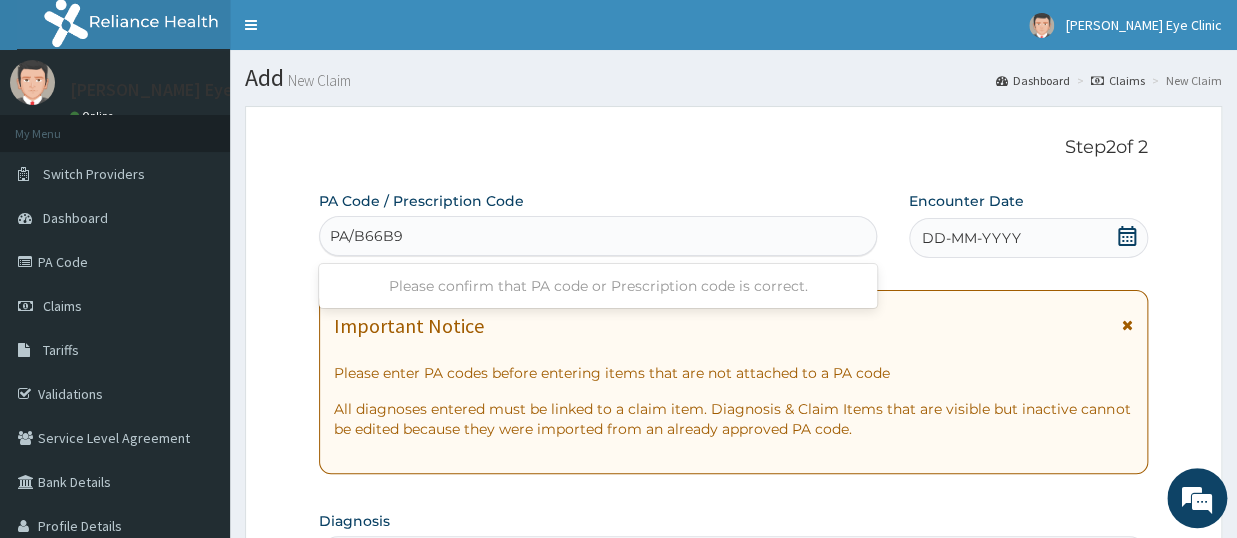 type on "PA/B66B9C" 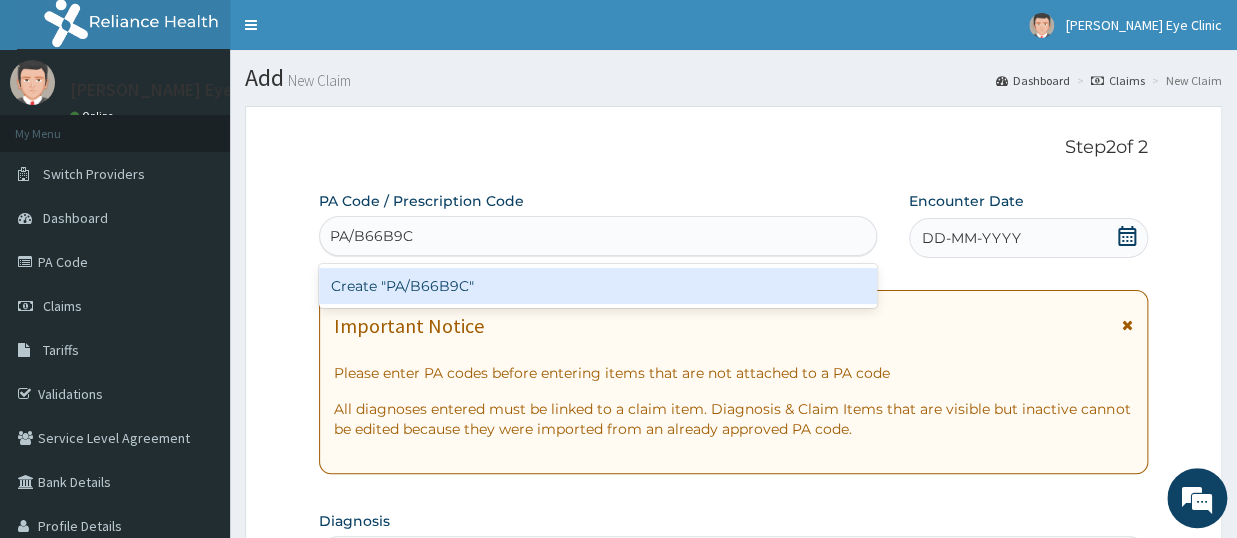 click on "Create "PA/B66B9C"" at bounding box center (598, 286) 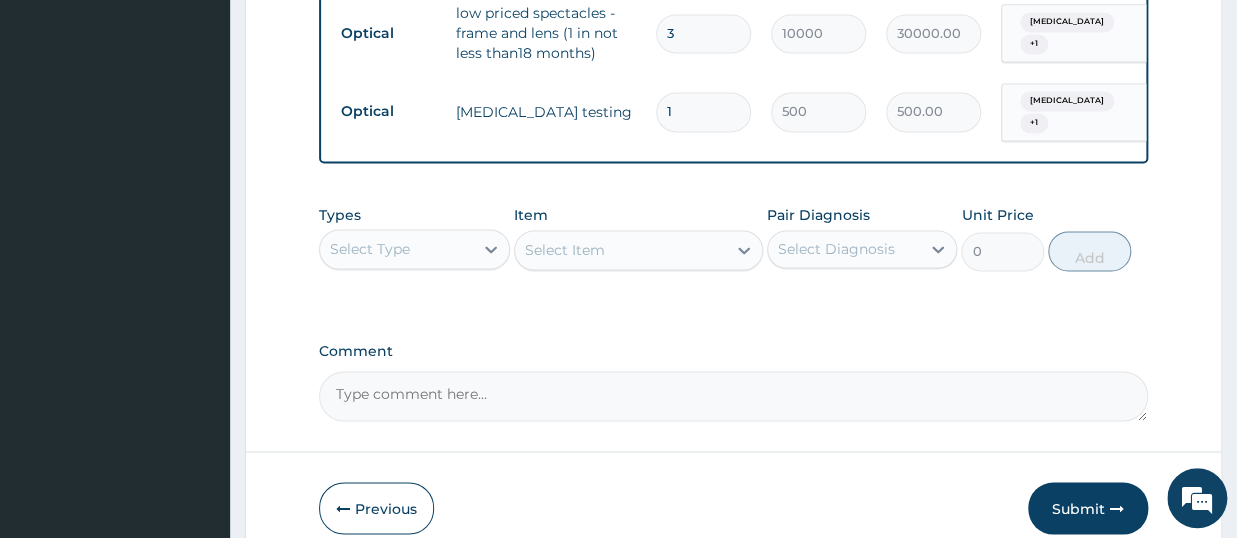 scroll, scrollTop: 1138, scrollLeft: 0, axis: vertical 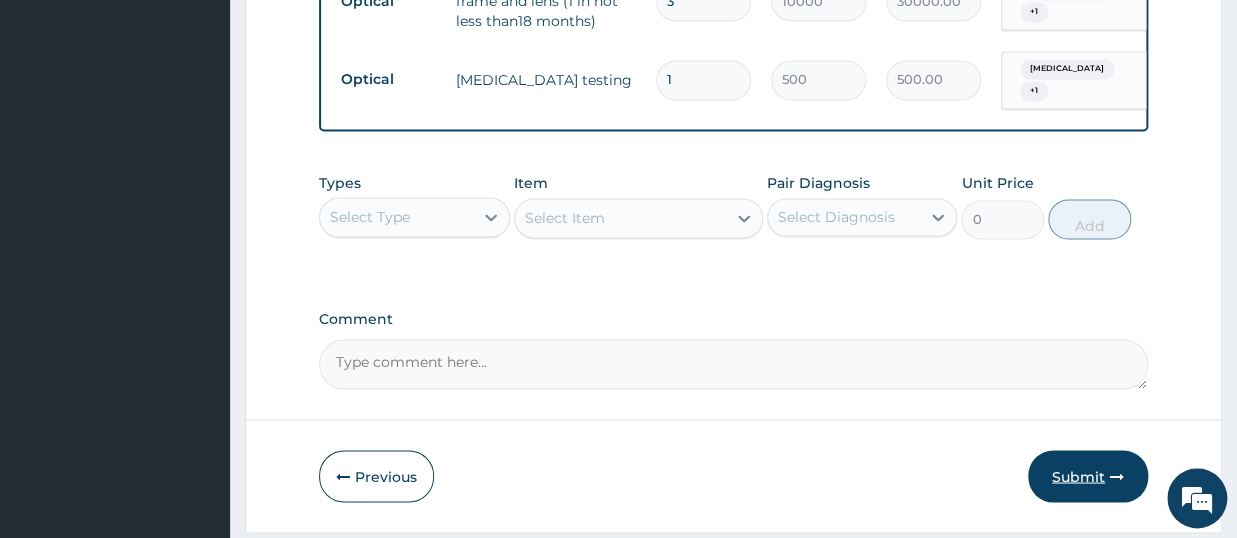 click on "Submit" at bounding box center (1088, 476) 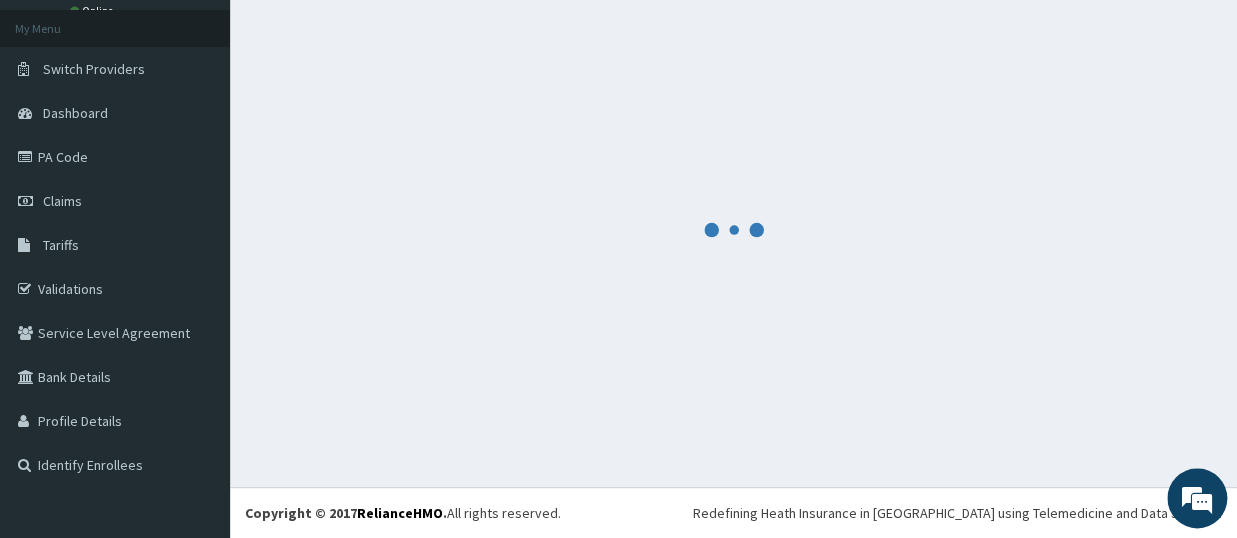 scroll, scrollTop: 104, scrollLeft: 0, axis: vertical 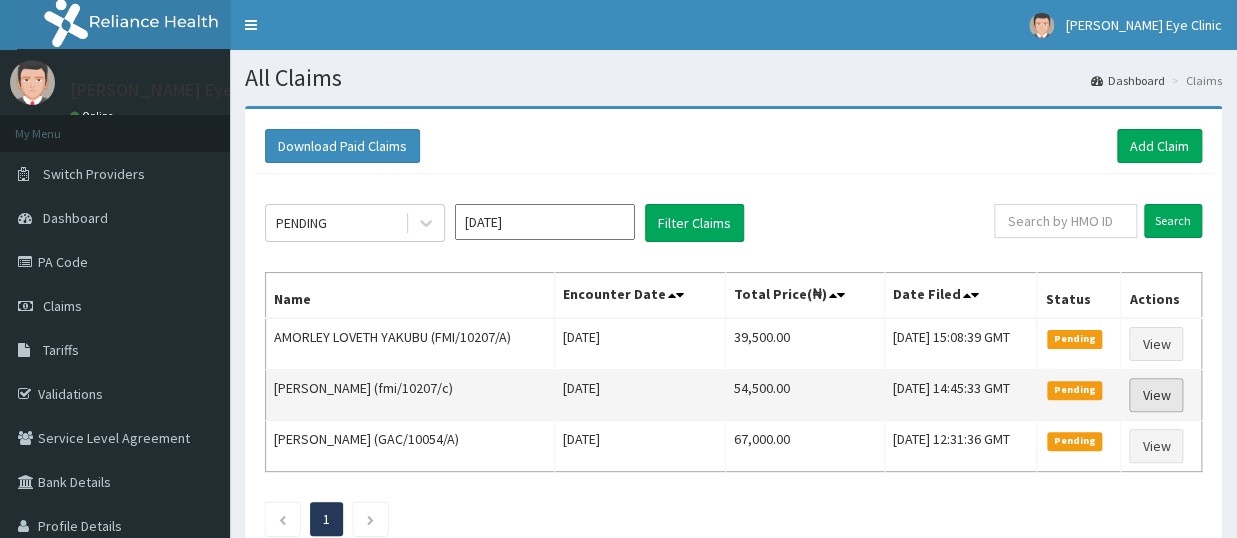 click on "View" at bounding box center [1156, 395] 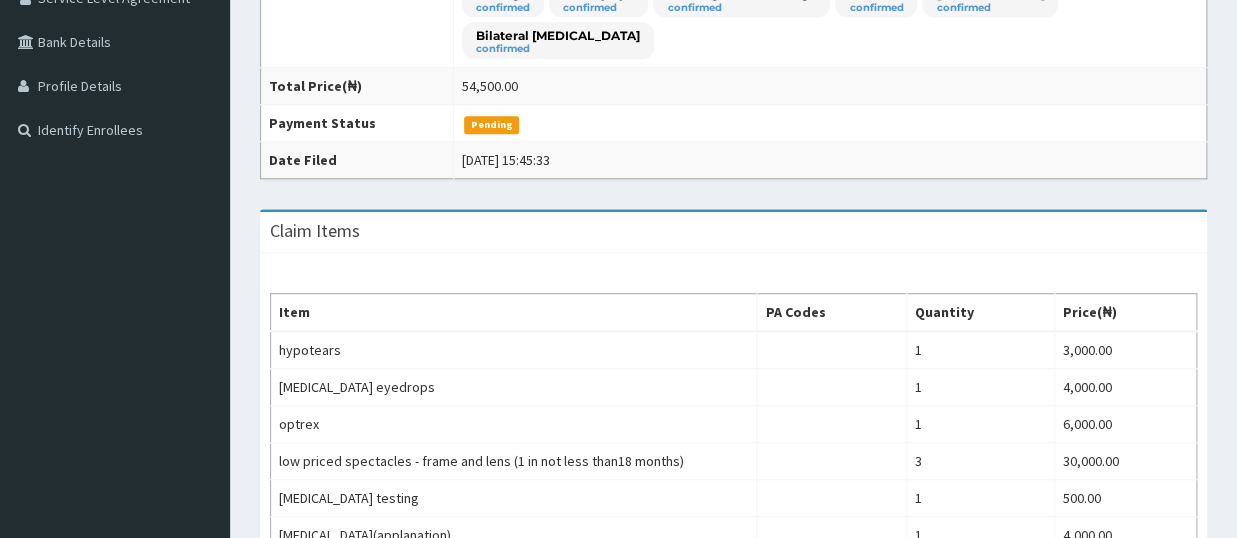 scroll, scrollTop: 660, scrollLeft: 0, axis: vertical 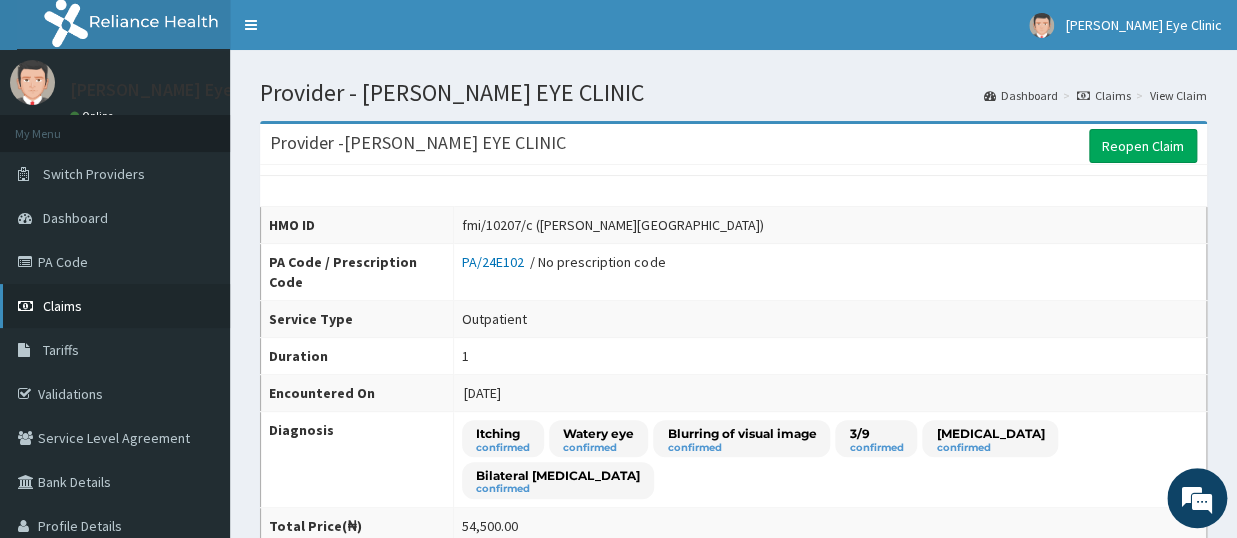 click on "Claims" at bounding box center (62, 306) 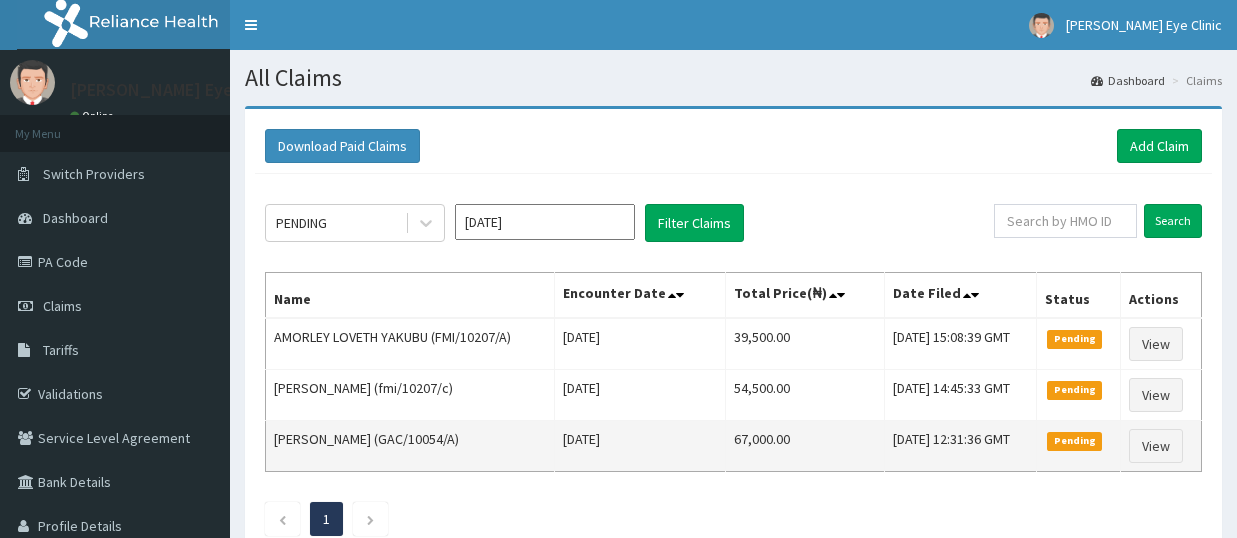 scroll, scrollTop: 110, scrollLeft: 0, axis: vertical 